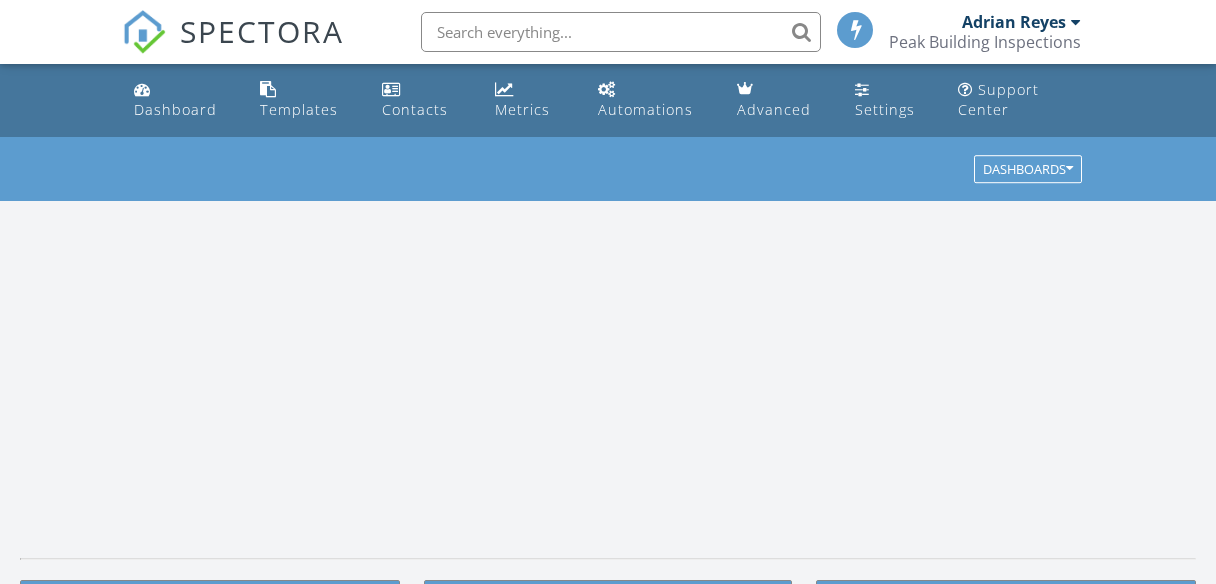 scroll, scrollTop: 0, scrollLeft: 0, axis: both 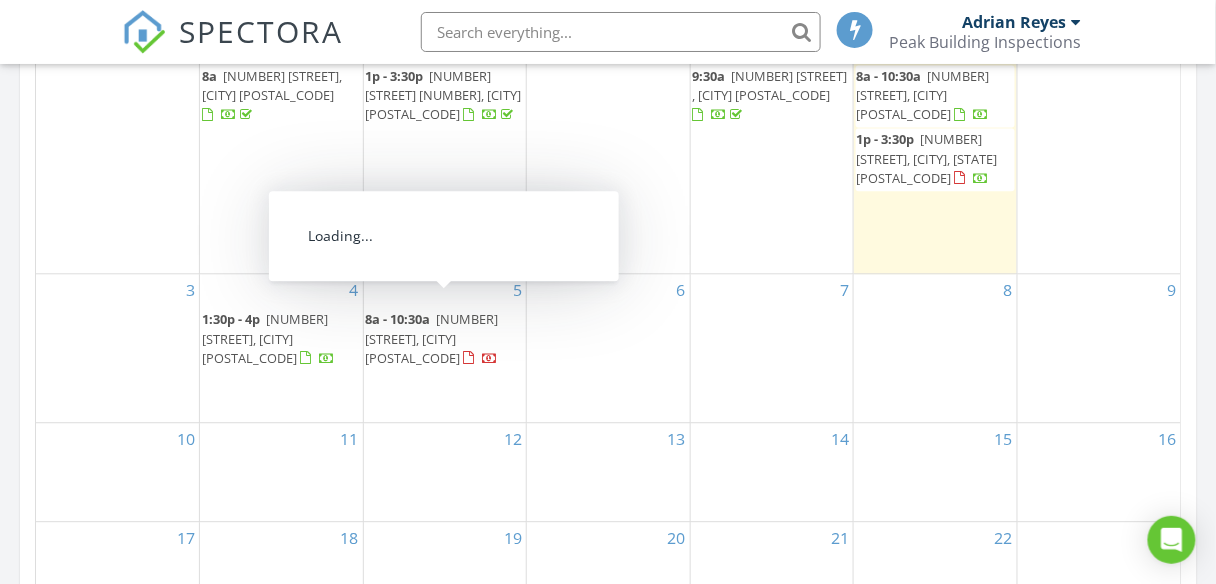 click on "705 NE Beacon Dr, Grants Pass 97526" at bounding box center [432, 338] 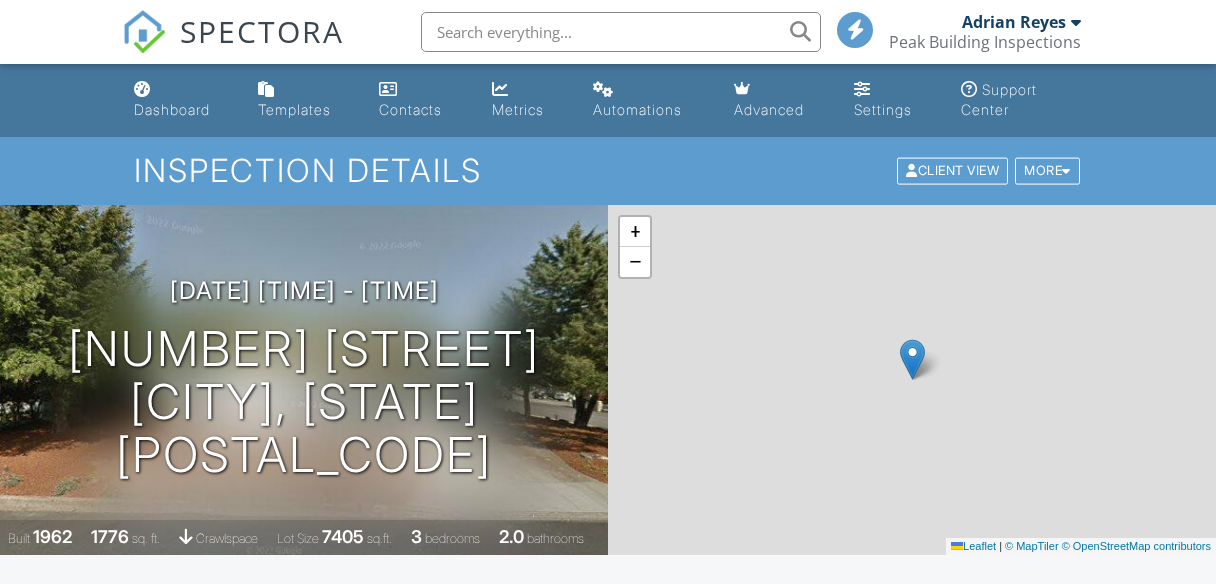 scroll, scrollTop: 0, scrollLeft: 0, axis: both 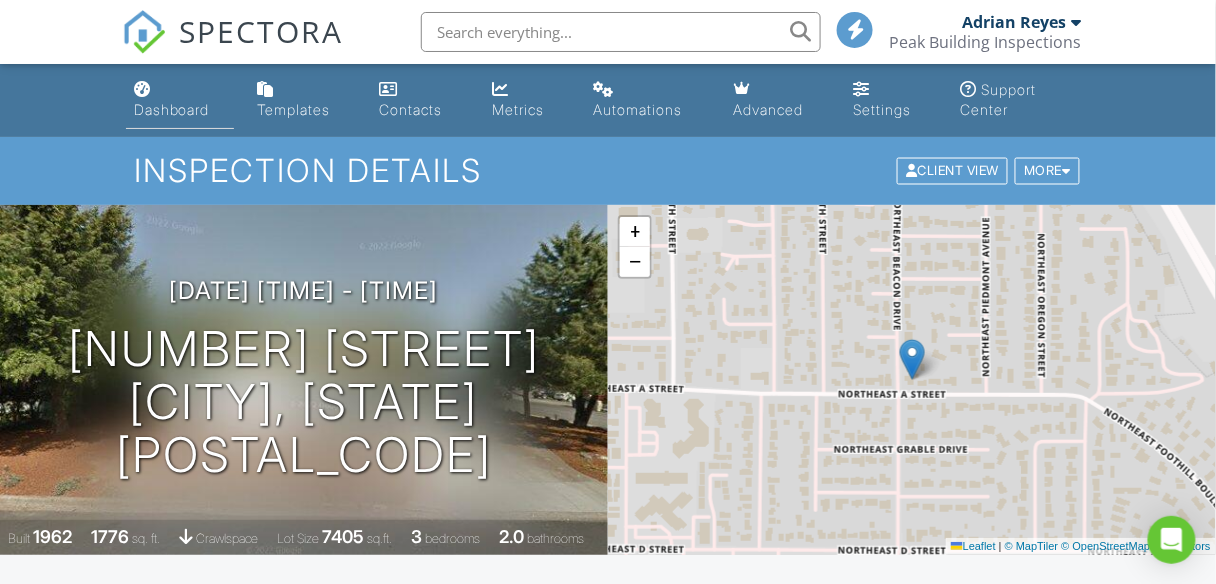 click on "Dashboard" at bounding box center [180, 100] 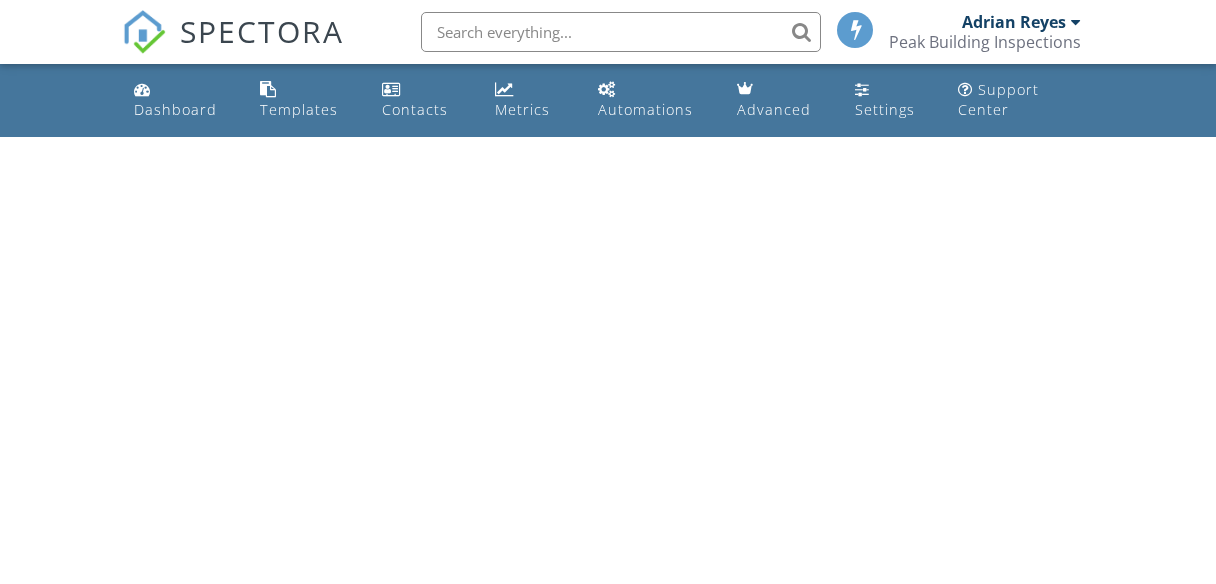 scroll, scrollTop: 0, scrollLeft: 0, axis: both 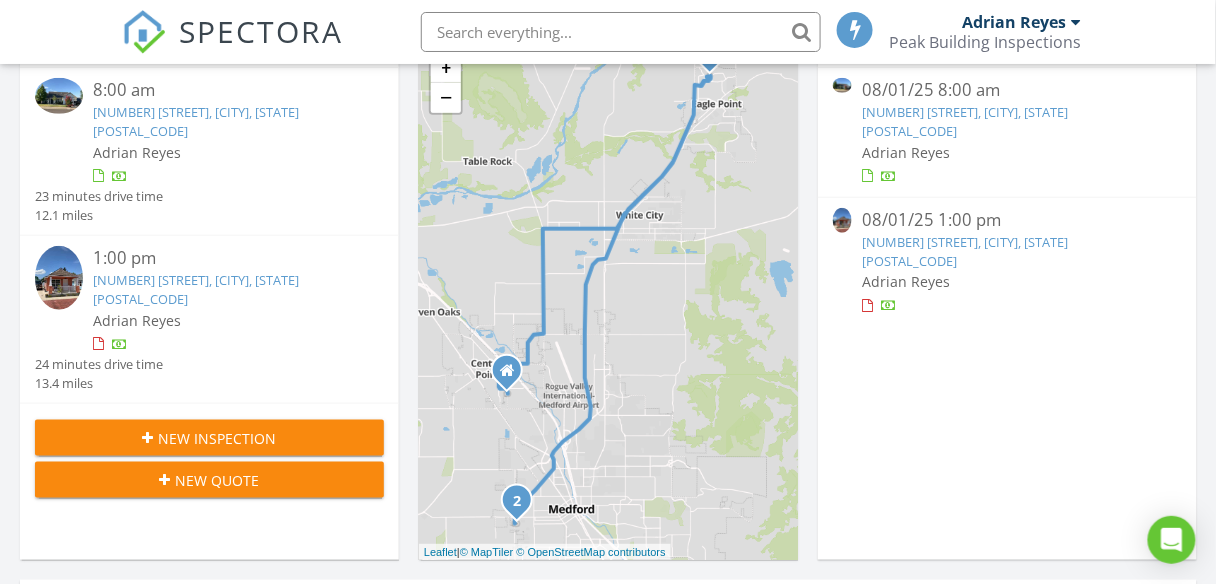 click on "New Inspection" at bounding box center (218, 438) 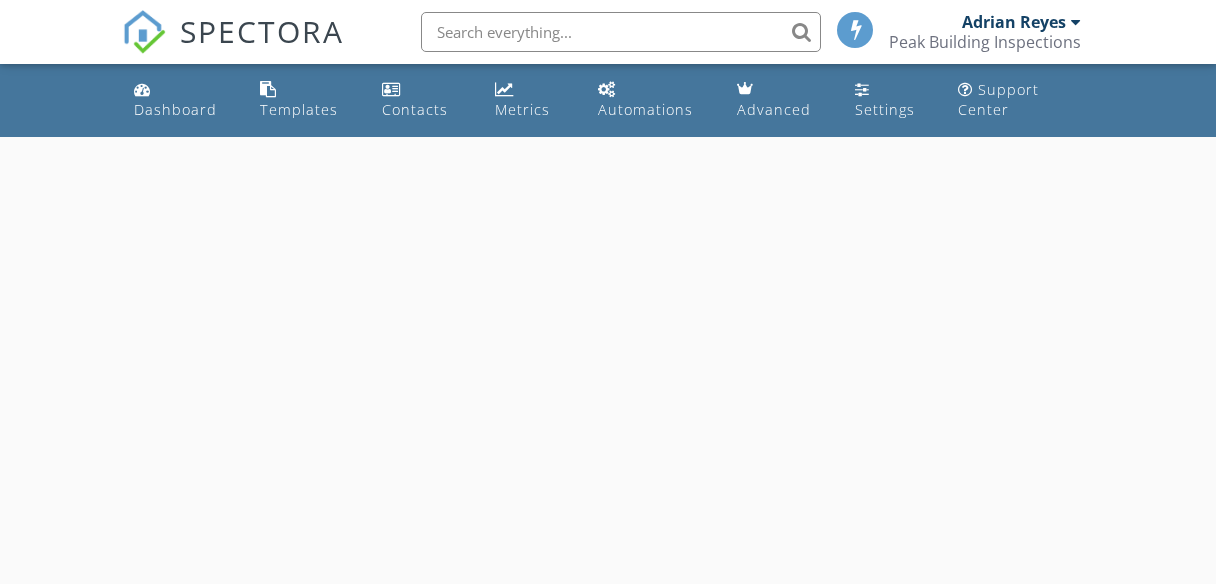 scroll, scrollTop: 0, scrollLeft: 0, axis: both 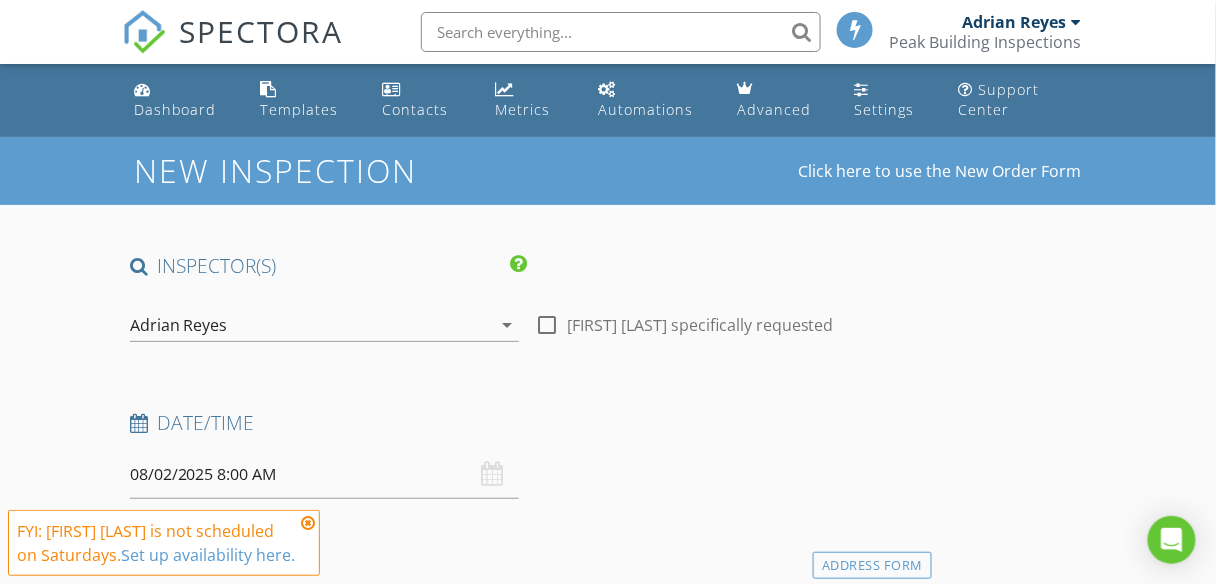 click on "08/02/2025 8:00 AM" at bounding box center (324, 474) 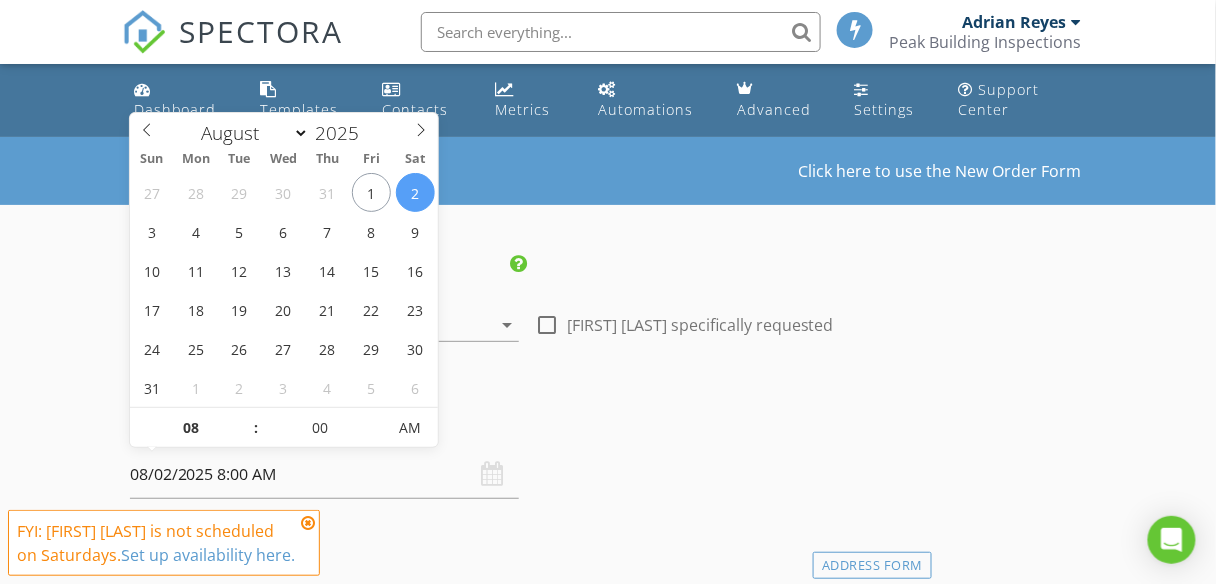 click on "08/02/2025 8:00 AM" at bounding box center (324, 474) 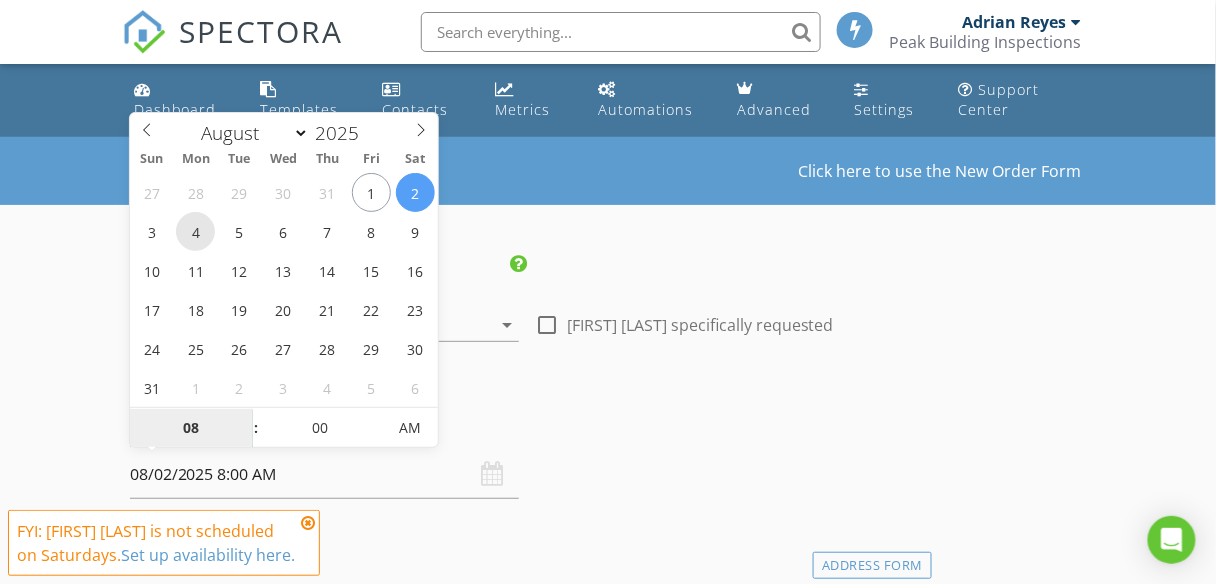 type on "08/04/2025 8:00 AM" 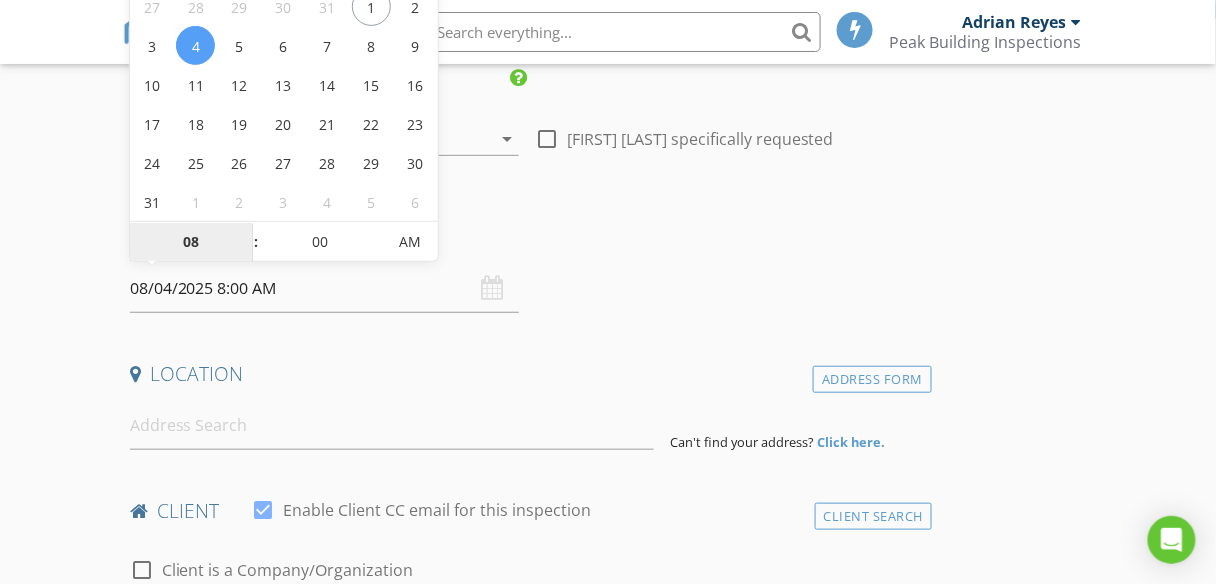 scroll, scrollTop: 240, scrollLeft: 0, axis: vertical 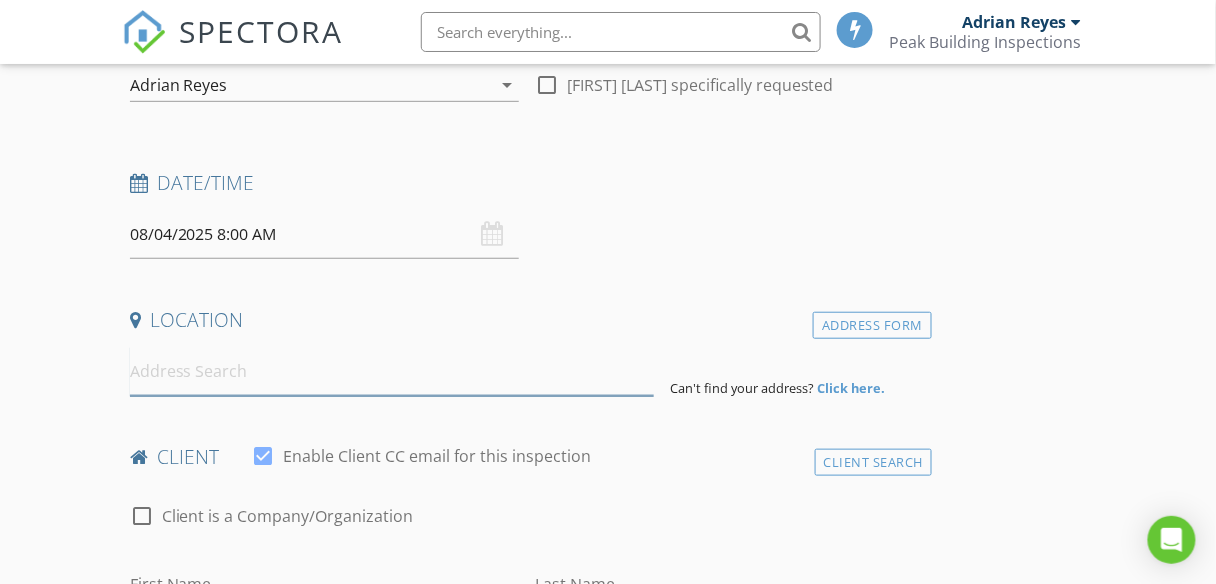 click at bounding box center [392, 371] 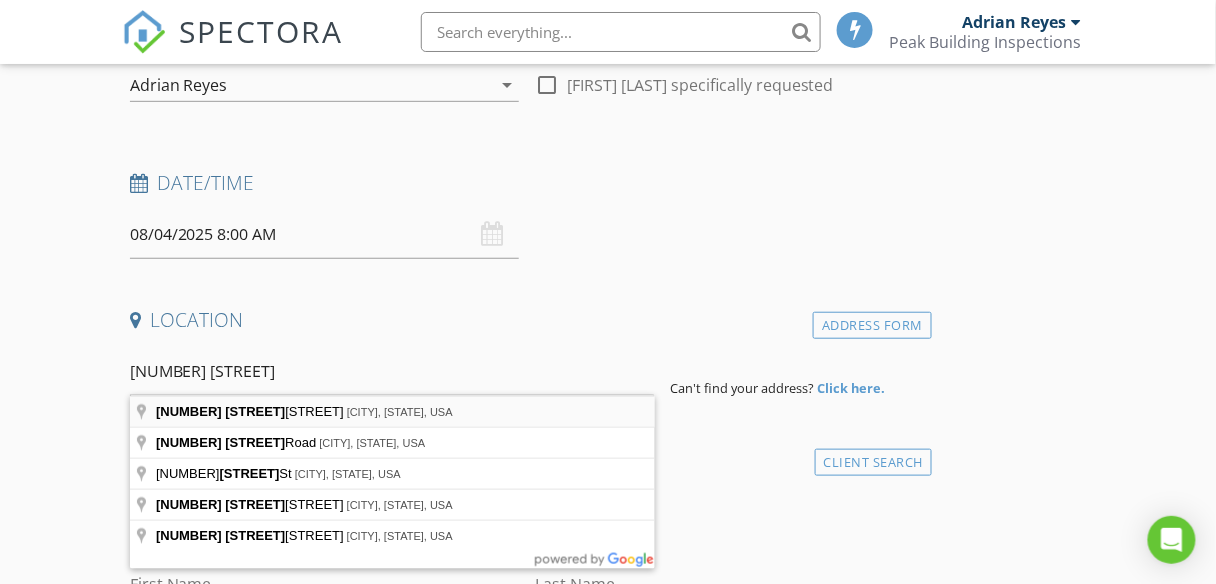 type on "3780 Agate Meadows Ct, White City, OR, USA" 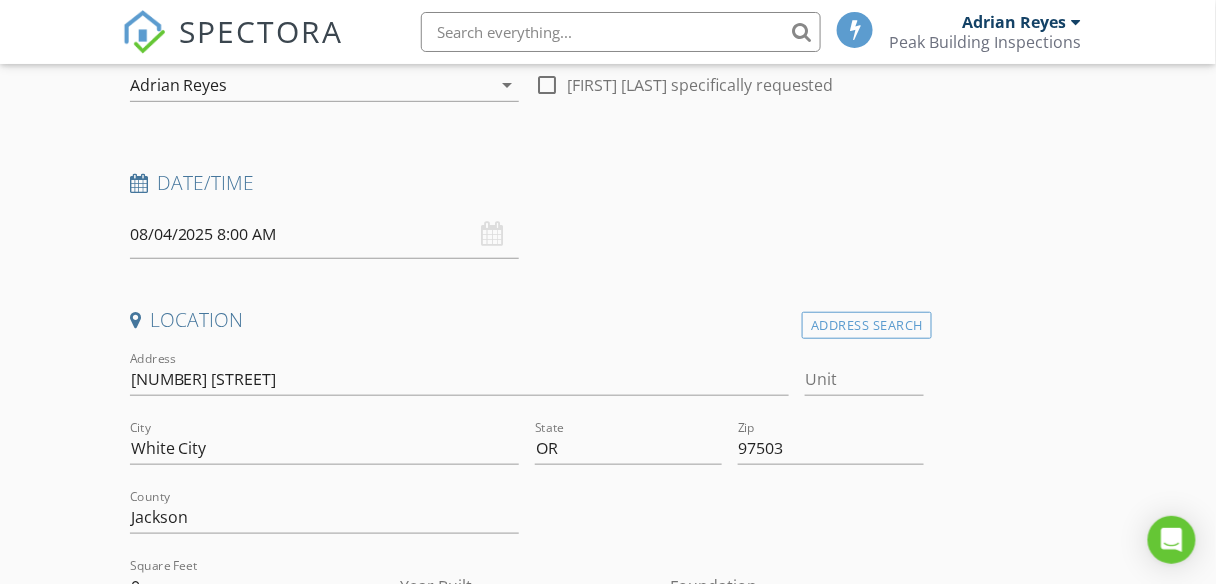 scroll, scrollTop: 400, scrollLeft: 0, axis: vertical 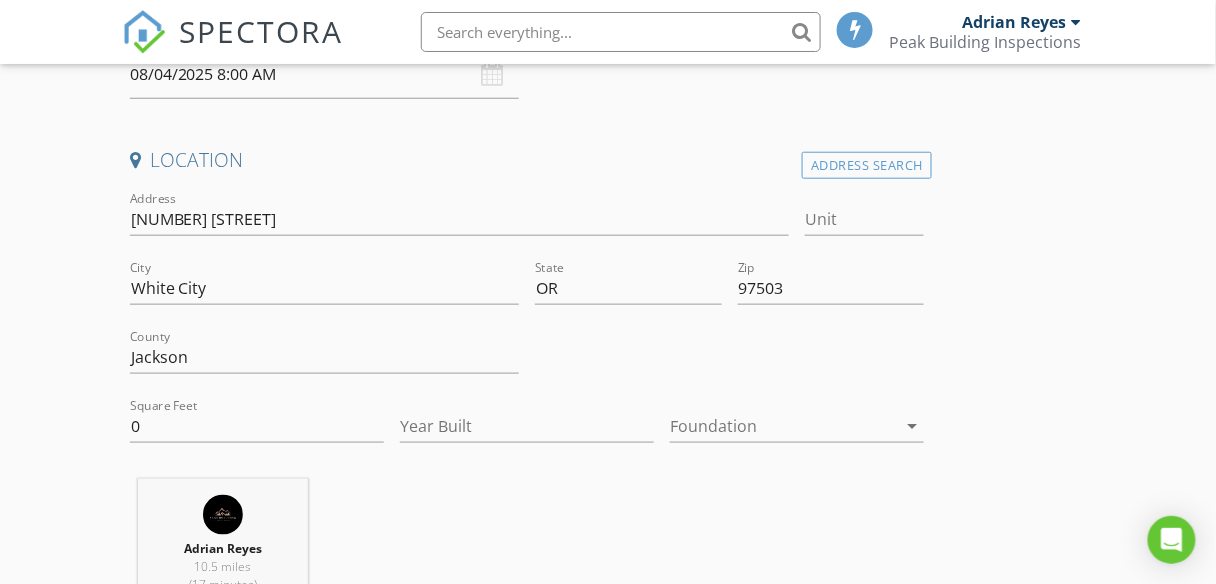 click at bounding box center [783, 426] 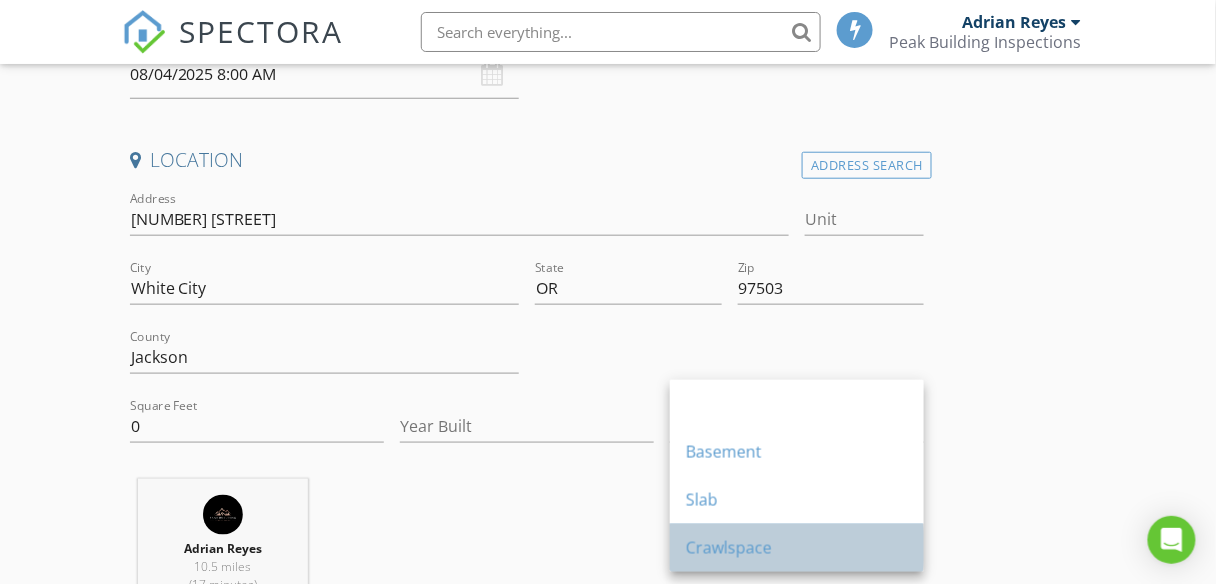 click on "Crawlspace" at bounding box center (797, 548) 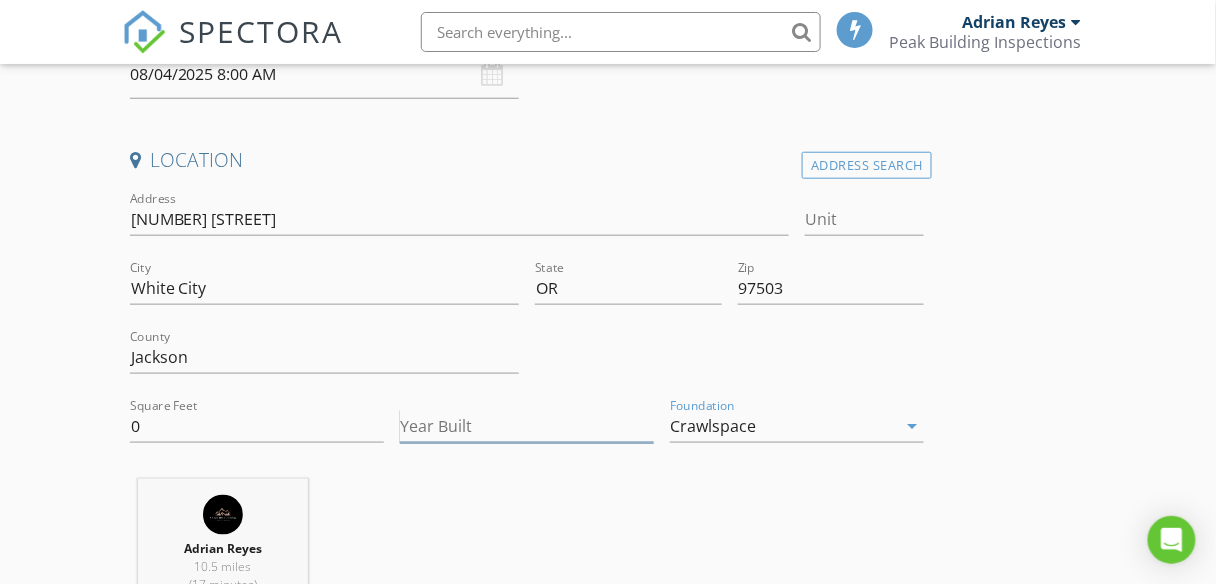 click on "Year Built" at bounding box center (527, 426) 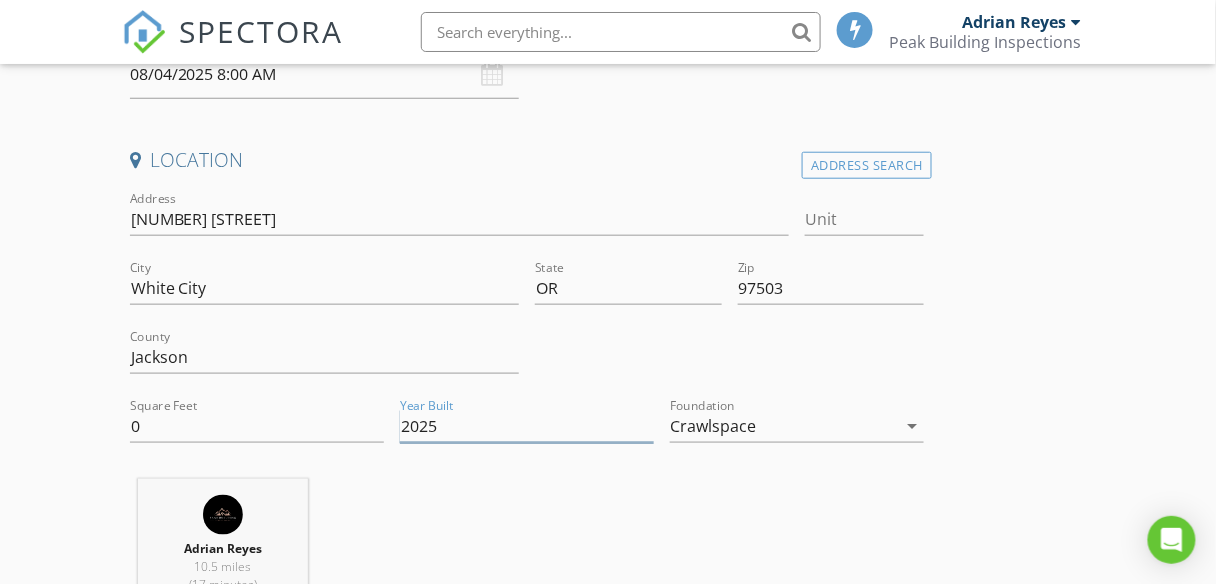 type on "2025" 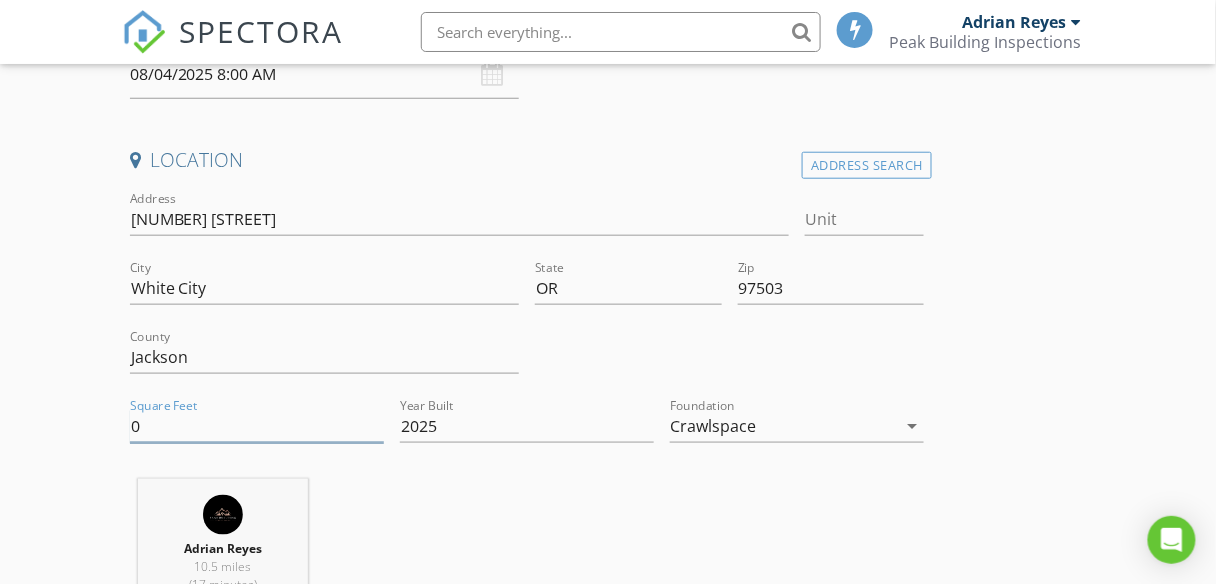 click on "0" at bounding box center (257, 426) 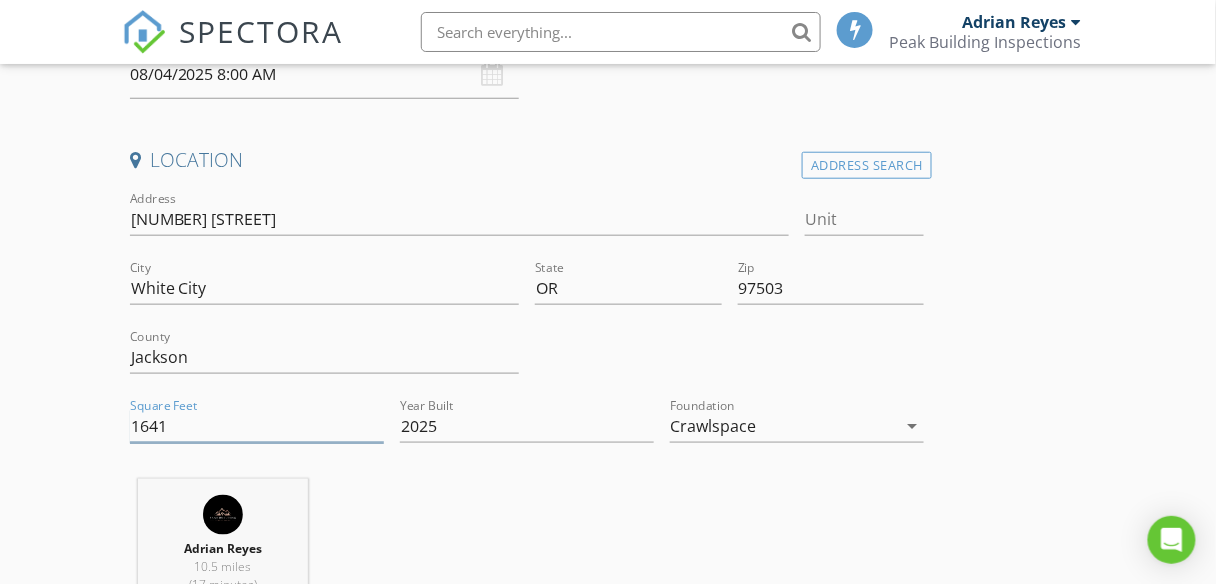 type on "1641" 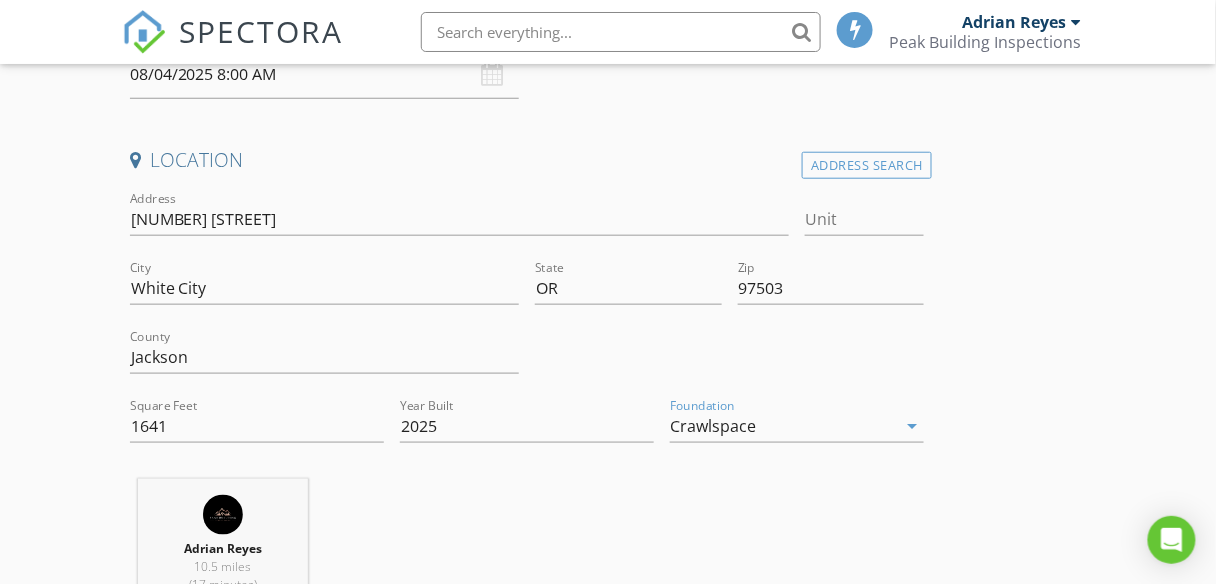 scroll, scrollTop: 800, scrollLeft: 0, axis: vertical 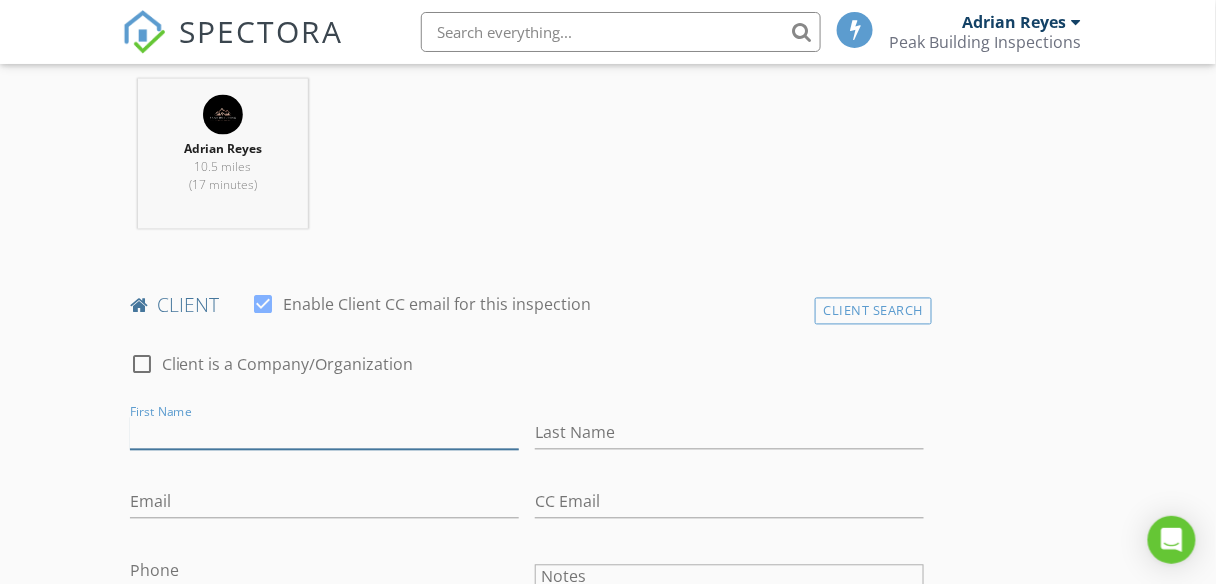 click on "First Name" at bounding box center (324, 433) 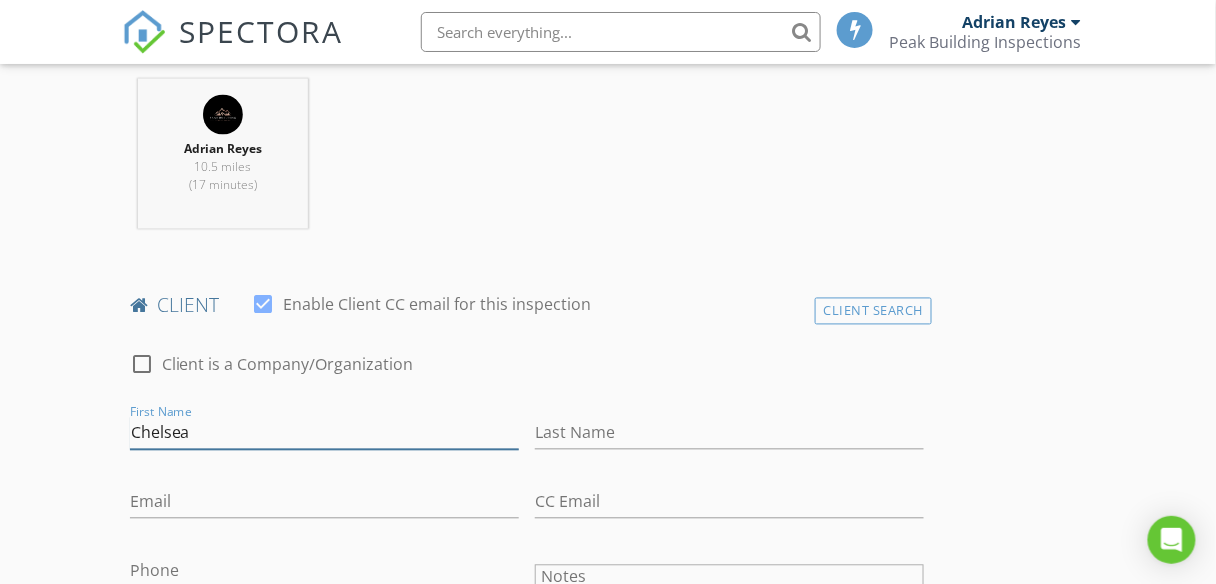 type on "Chelsea" 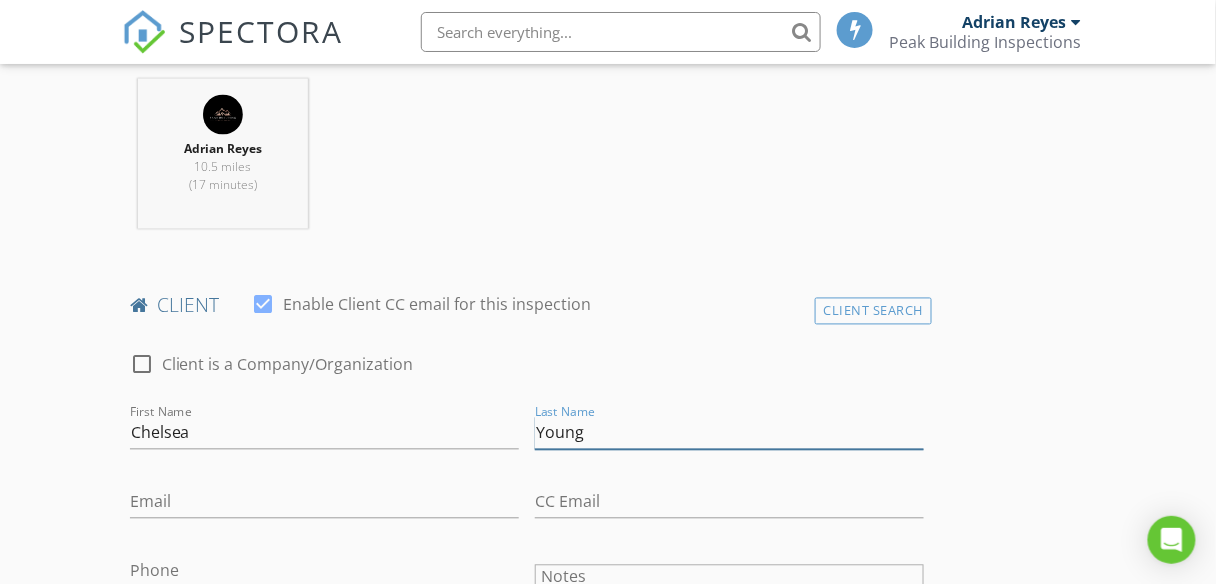 type on "Young" 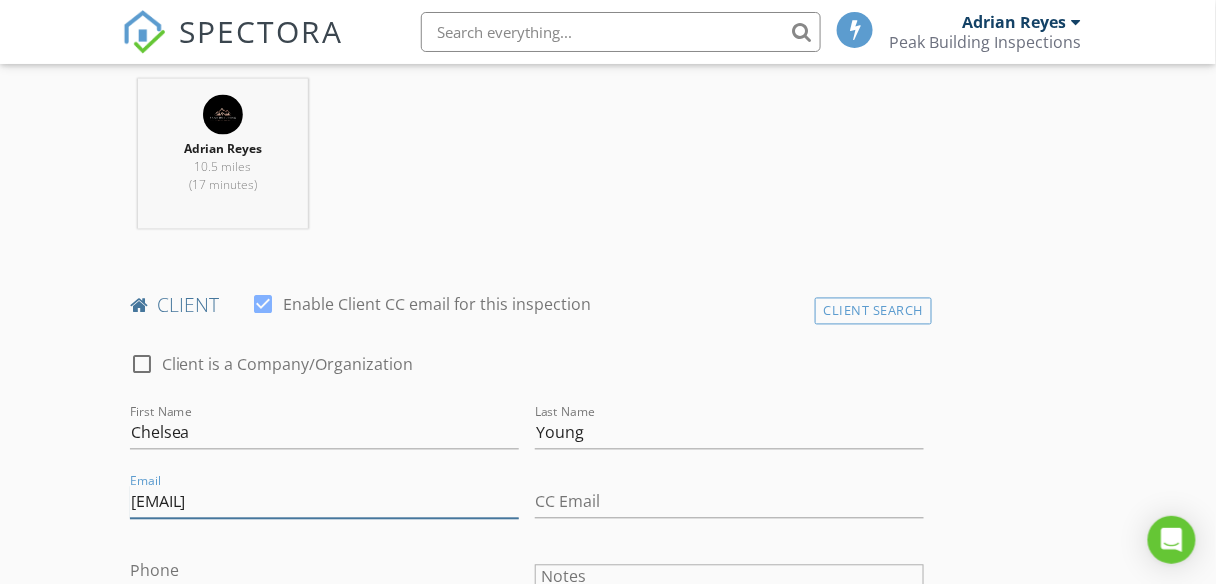 type on "[EMAIL]" 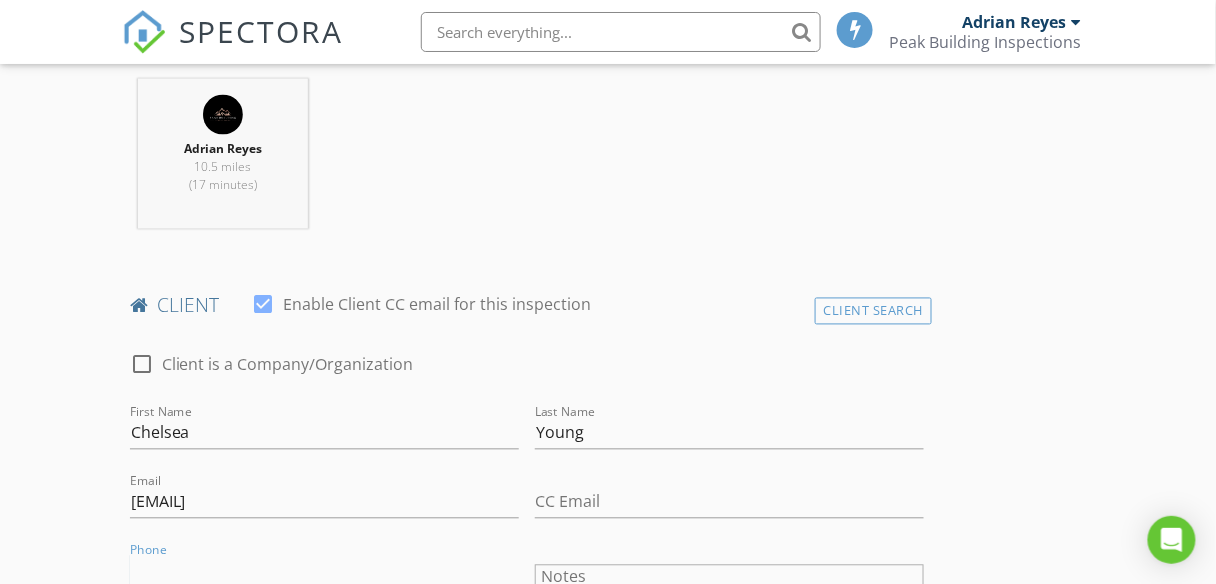 scroll, scrollTop: 801, scrollLeft: 0, axis: vertical 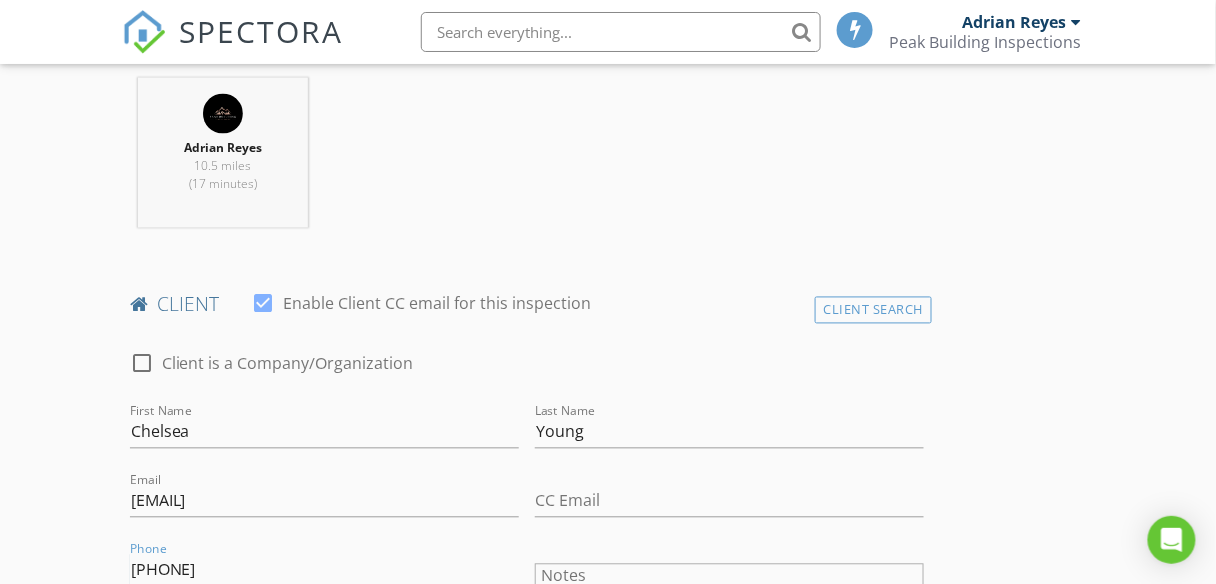 type on "[PHONE]" 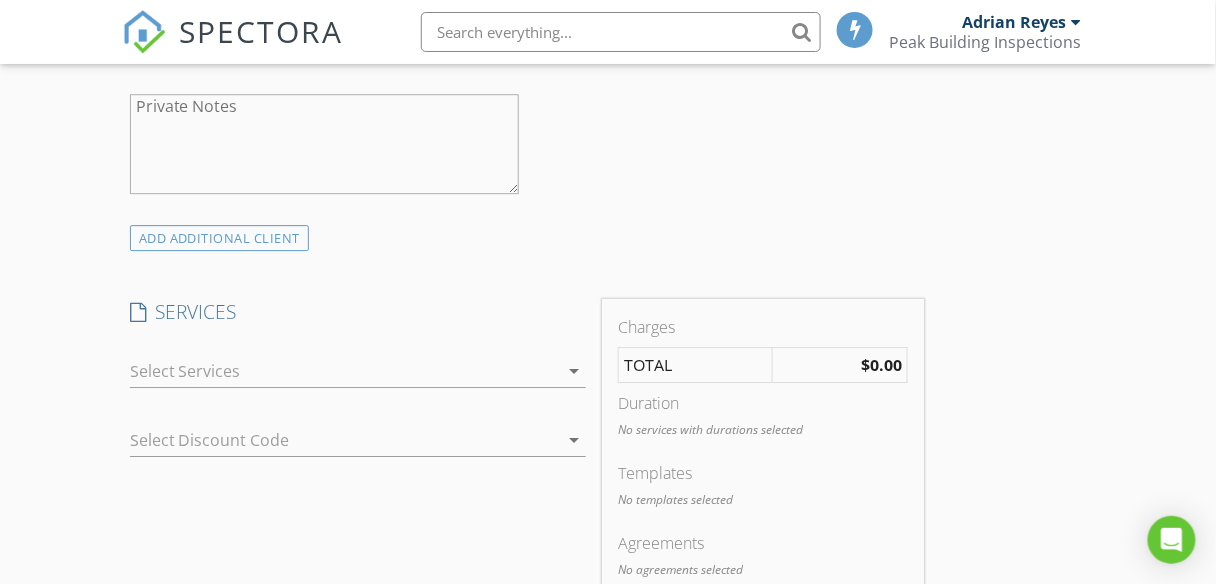 scroll, scrollTop: 1443, scrollLeft: 0, axis: vertical 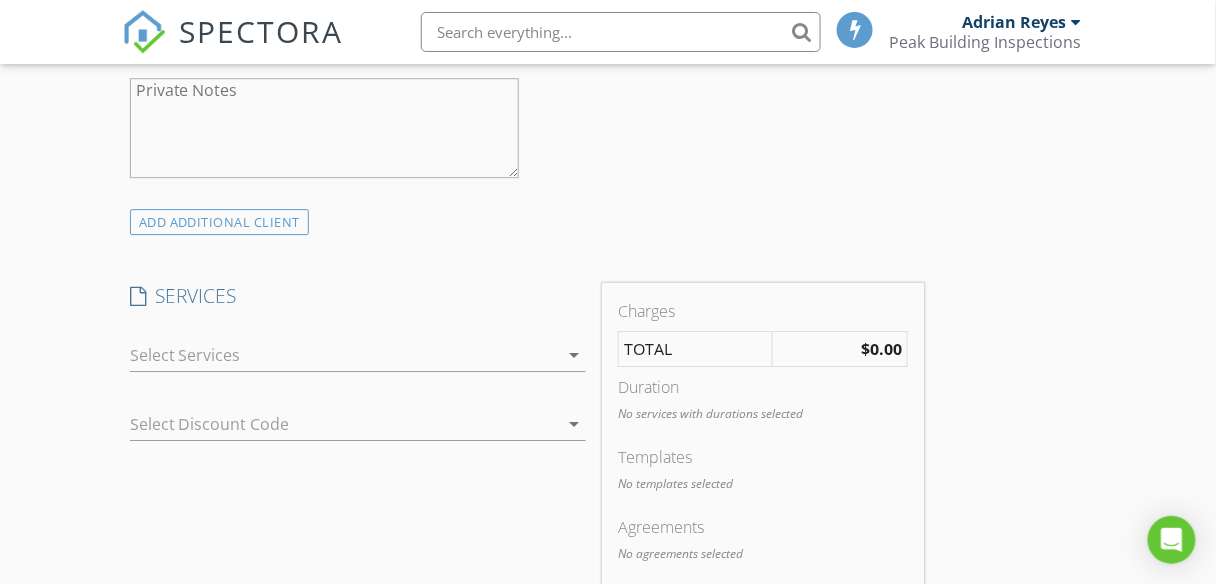 click at bounding box center (344, 355) 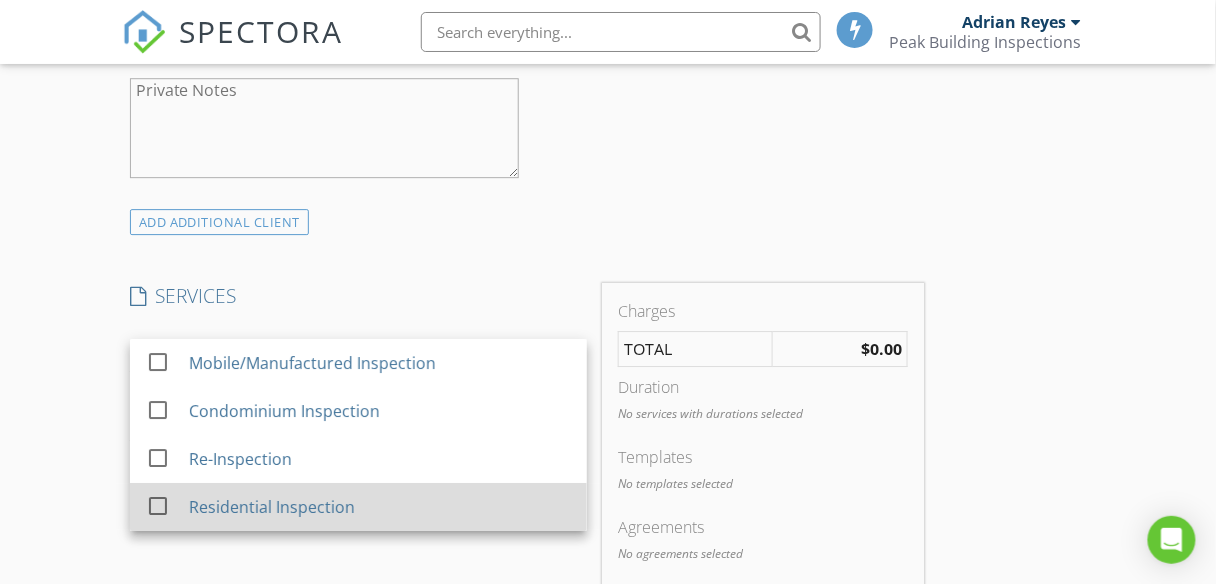 click at bounding box center (158, 506) 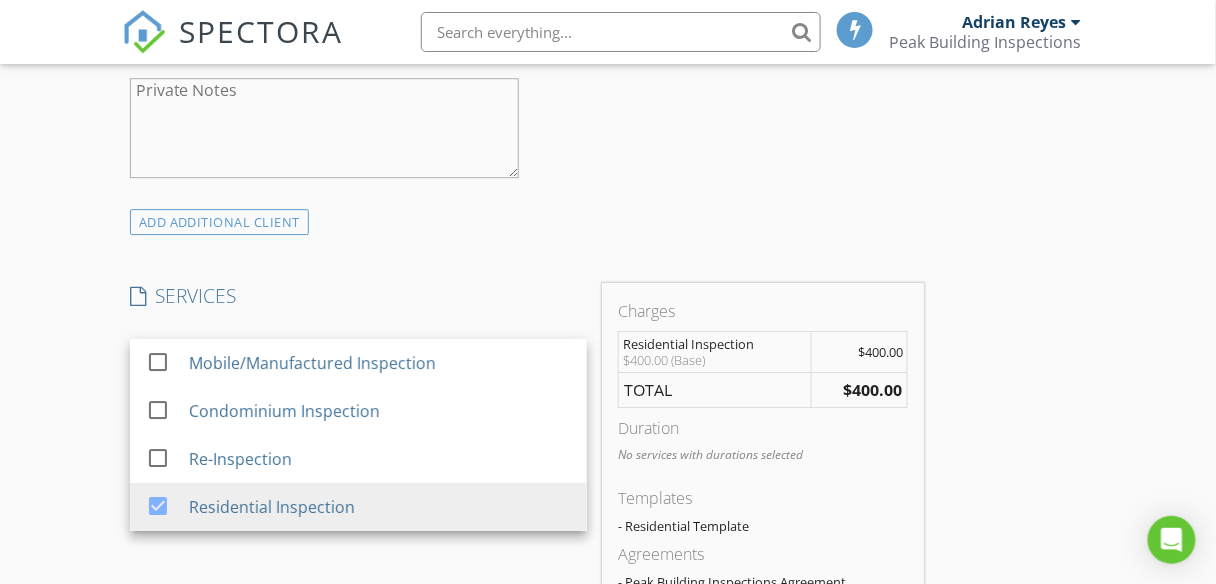 scroll, scrollTop: 1683, scrollLeft: 0, axis: vertical 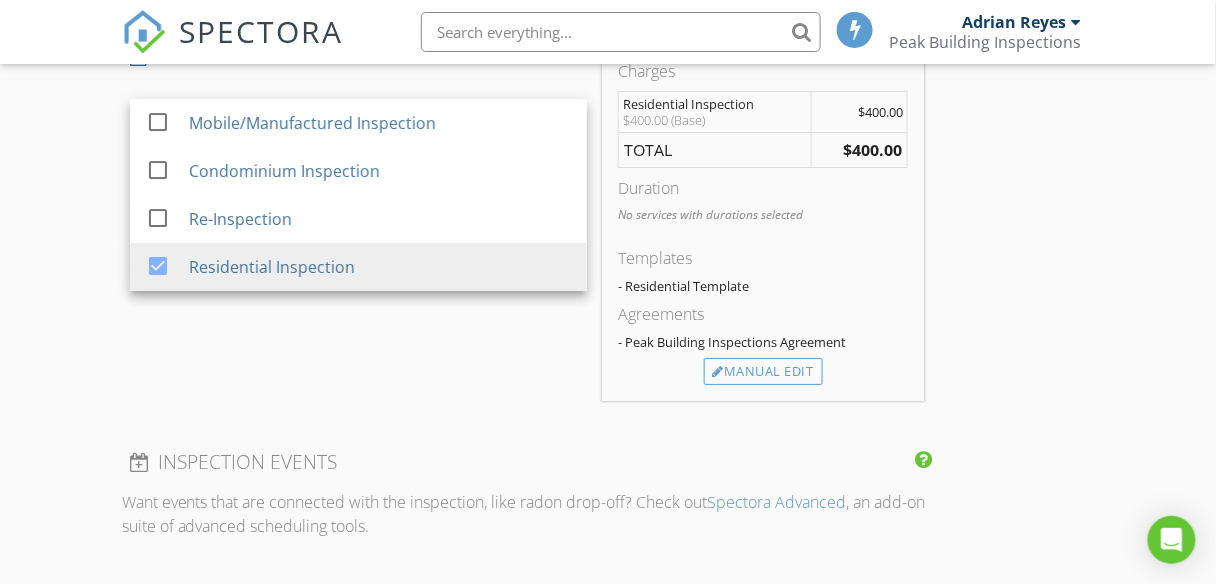 click on "SERVICES
check_box_outline_blank   Mobile/Manufactured Inspection   check_box_outline_blank   Condominium Inspection   check_box_outline_blank   Re-Inspection   check_box   Residential Inspection   Residential Inspection arrow_drop_down   check_box_outline_blank   Septic Inspection   check_box_outline_blank   WDO Inspection   check_box_outline_blank   Escrow Billing   Residential Inspection Options arrow_drop_down   Select Discount Code arrow_drop_down" at bounding box center [358, 222] 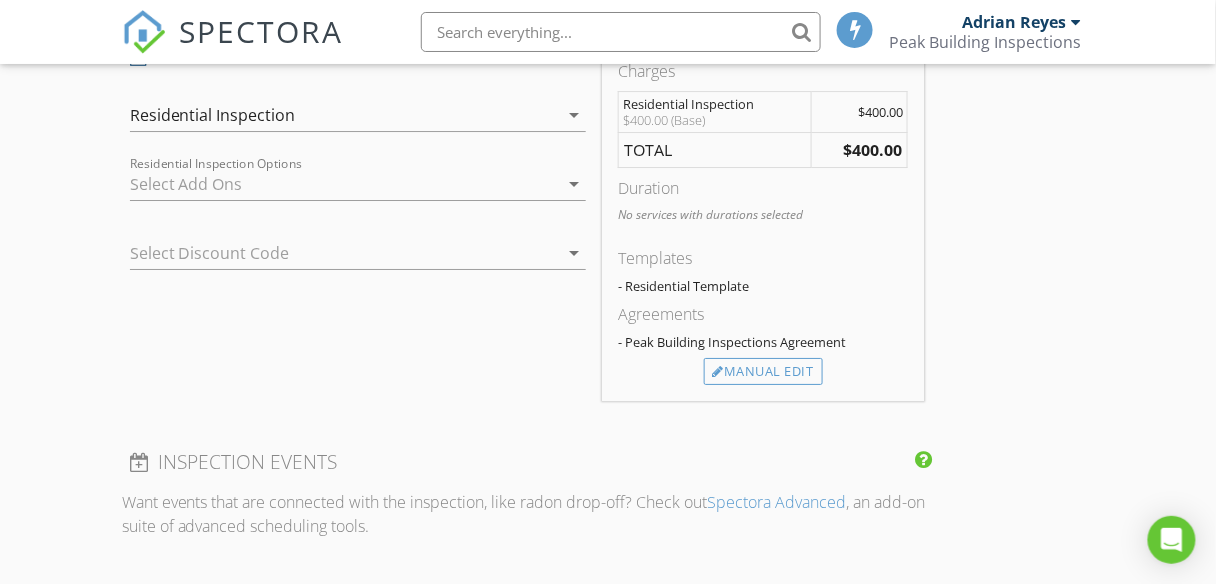 click on "Residential Inspection Options arrow_drop_down" at bounding box center [358, 194] 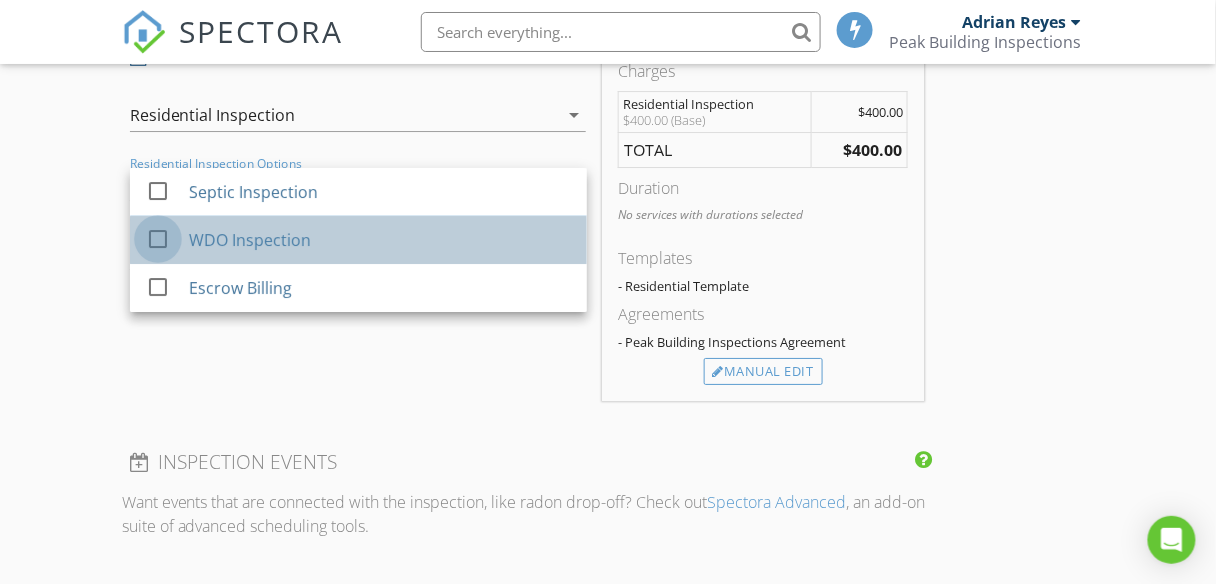 click at bounding box center (158, 239) 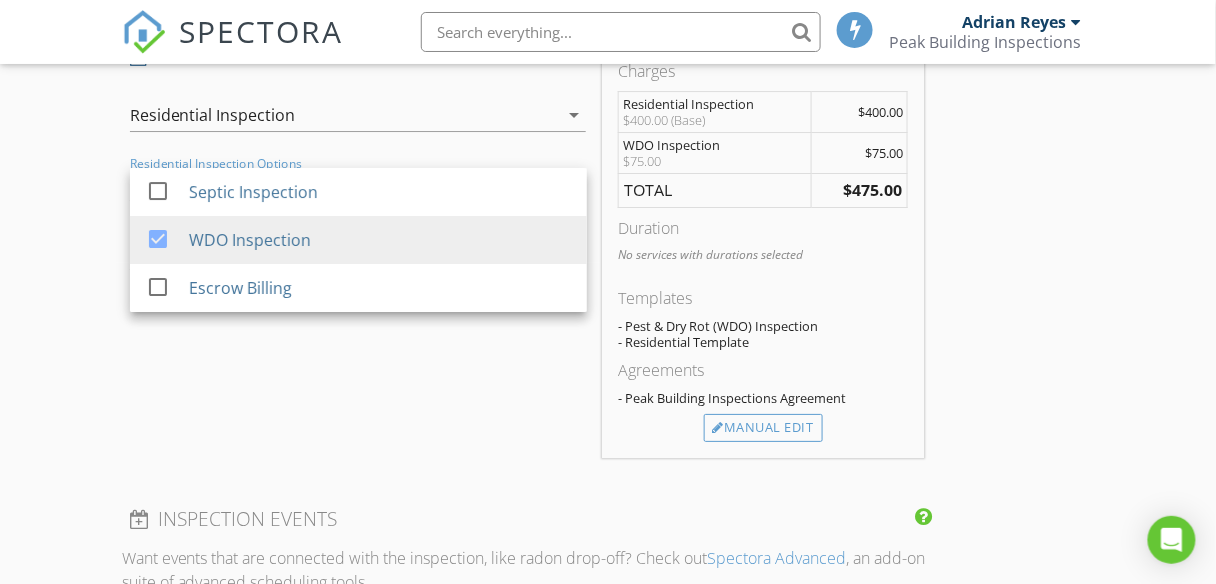 click on "SERVICES
check_box_outline_blank   Mobile/Manufactured Inspection   check_box_outline_blank   Condominium Inspection   check_box_outline_blank   Re-Inspection   check_box   Residential Inspection   Residential Inspection arrow_drop_down   check_box_outline_blank   Septic Inspection   check_box   WDO Inspection   check_box_outline_blank   Escrow Billing   Residential Inspection Options WDO Inspection arrow_drop_down   Select Discount Code arrow_drop_down" at bounding box center [358, 250] 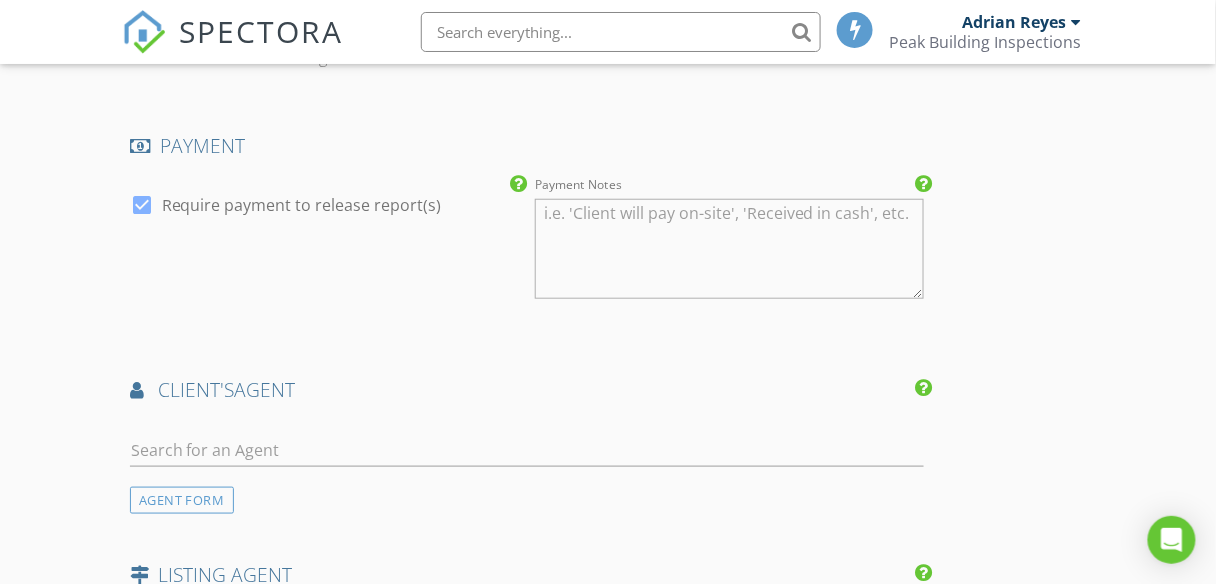 scroll, scrollTop: 2243, scrollLeft: 0, axis: vertical 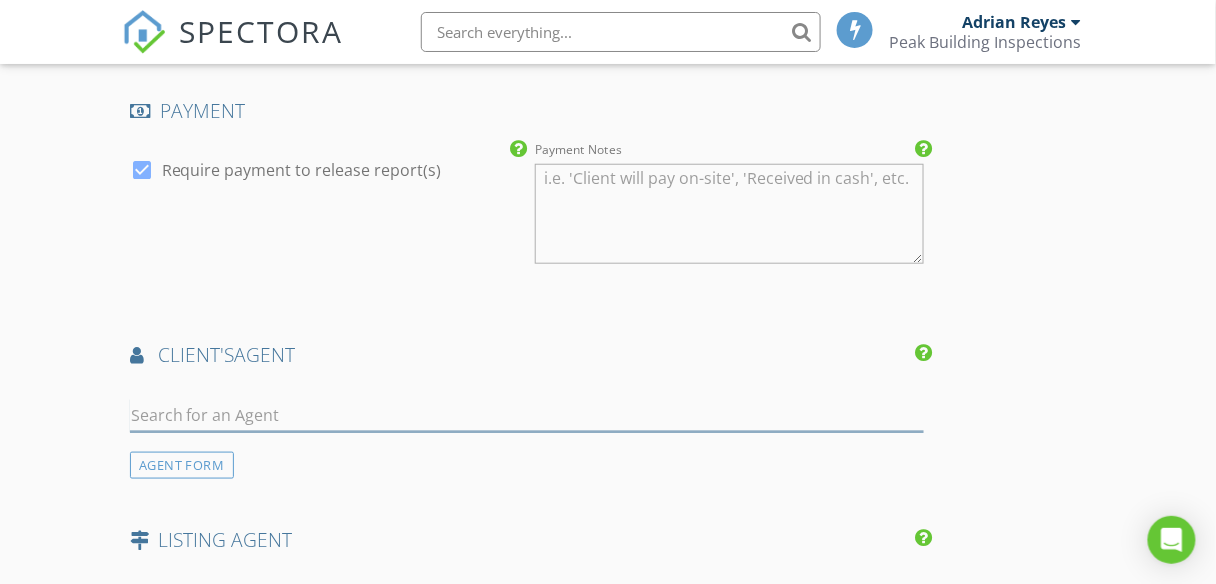 click at bounding box center [527, 415] 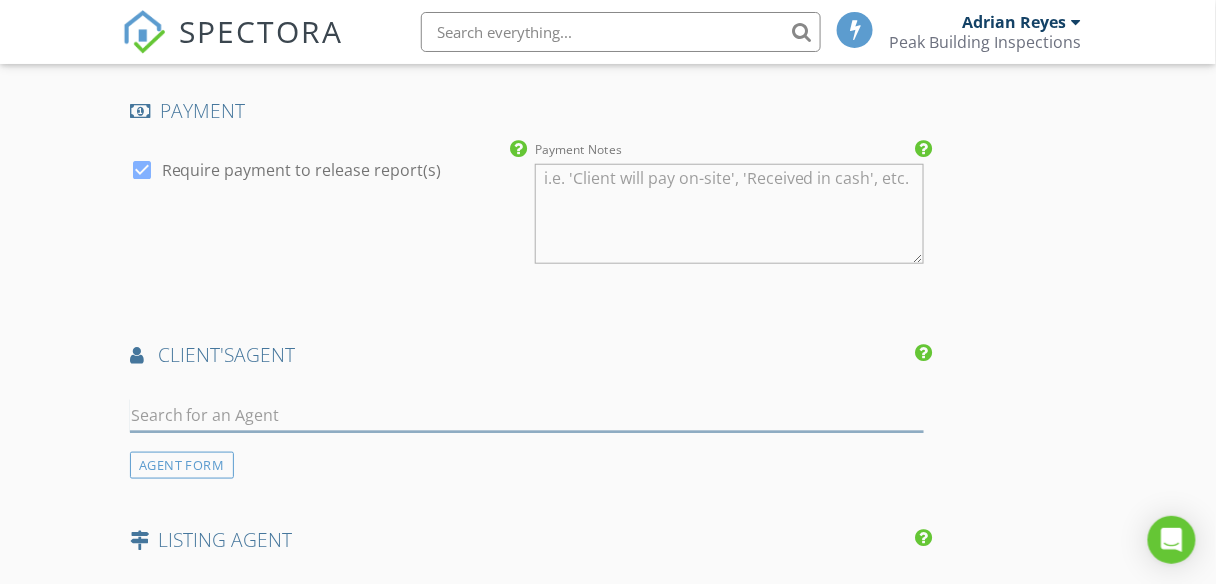 type on "Megan" 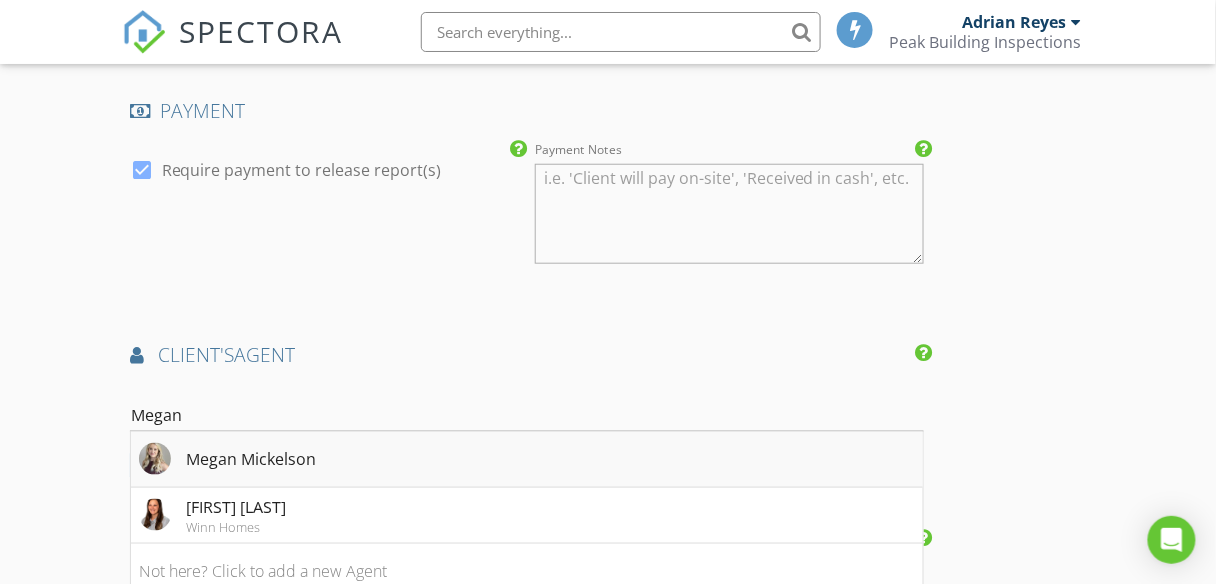 click on "Megan Mickelson" at bounding box center (252, 459) 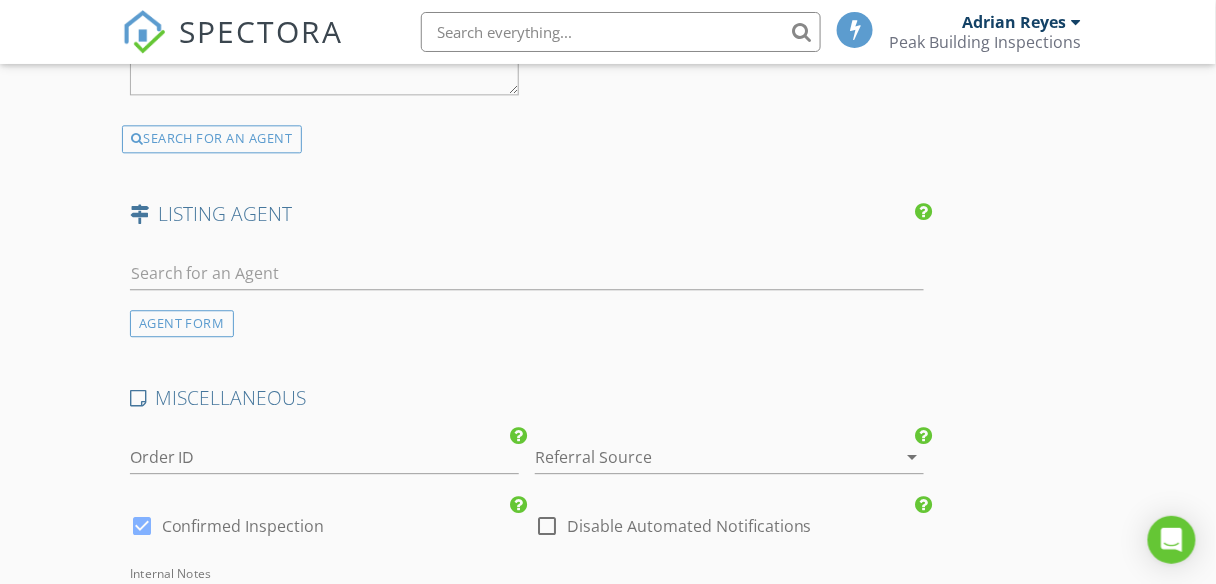 scroll, scrollTop: 3043, scrollLeft: 0, axis: vertical 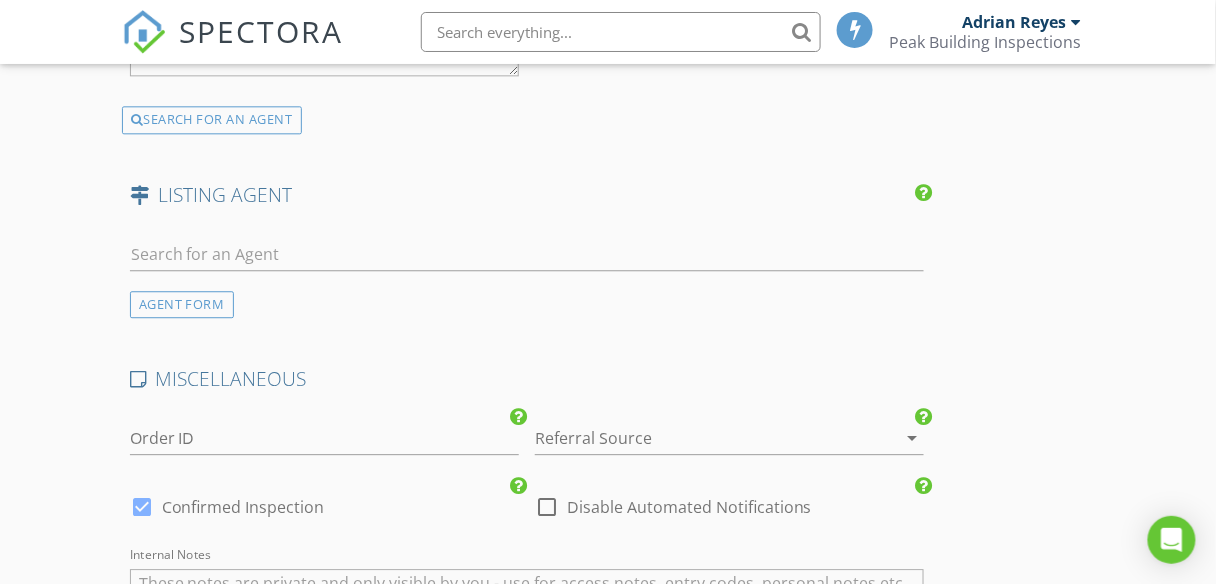 click at bounding box center (701, 438) 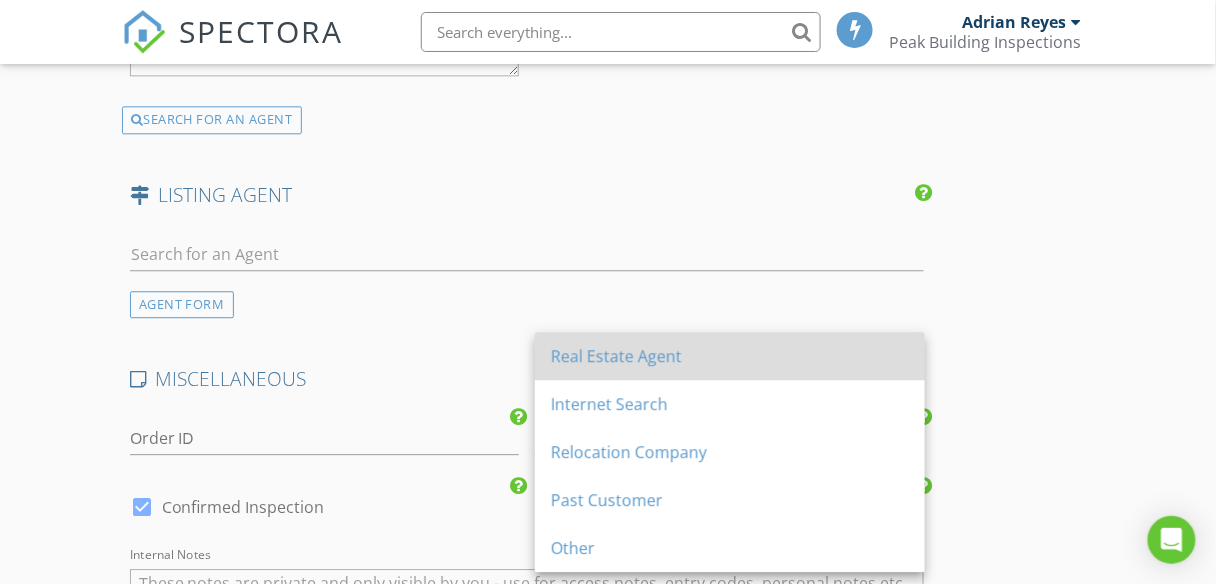 click on "Real Estate Agent" at bounding box center (730, 356) 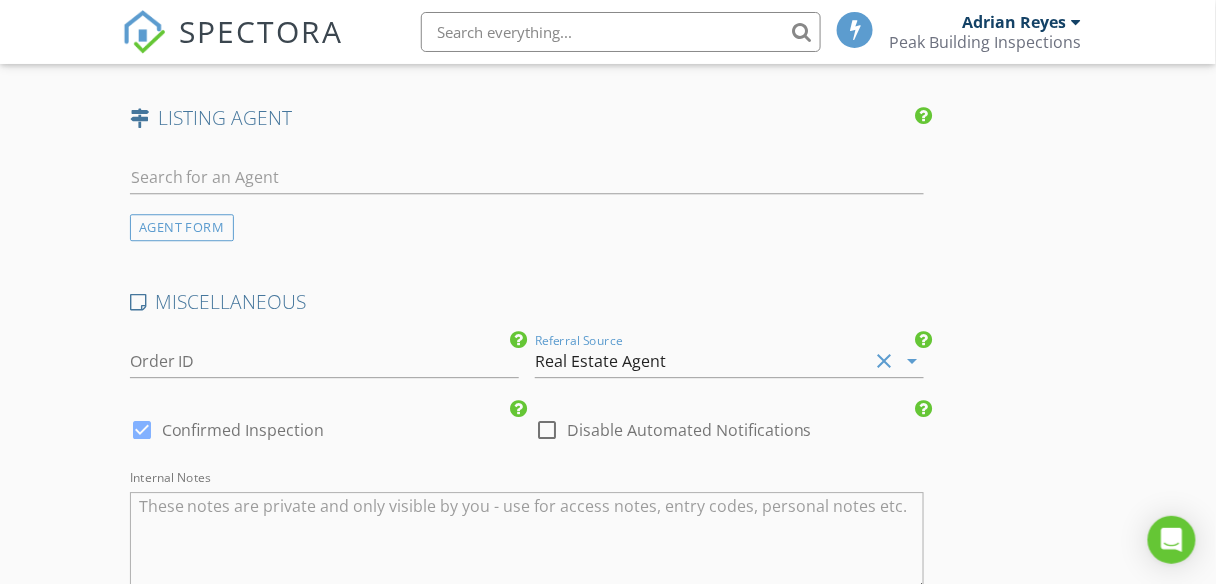 scroll, scrollTop: 3510, scrollLeft: 0, axis: vertical 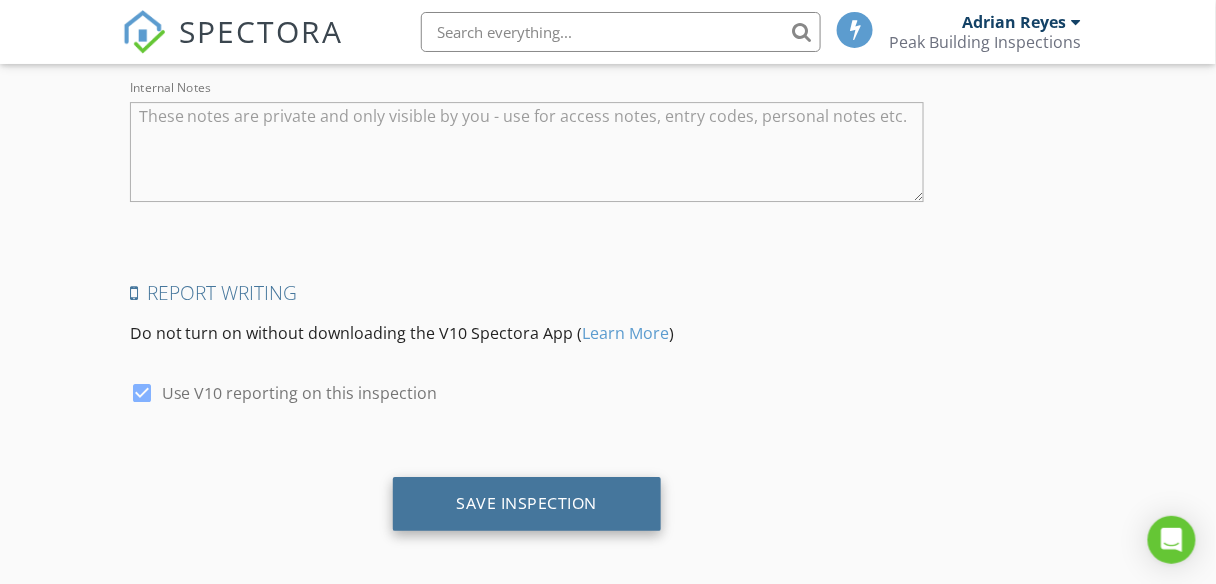 click on "Save Inspection" at bounding box center [527, 504] 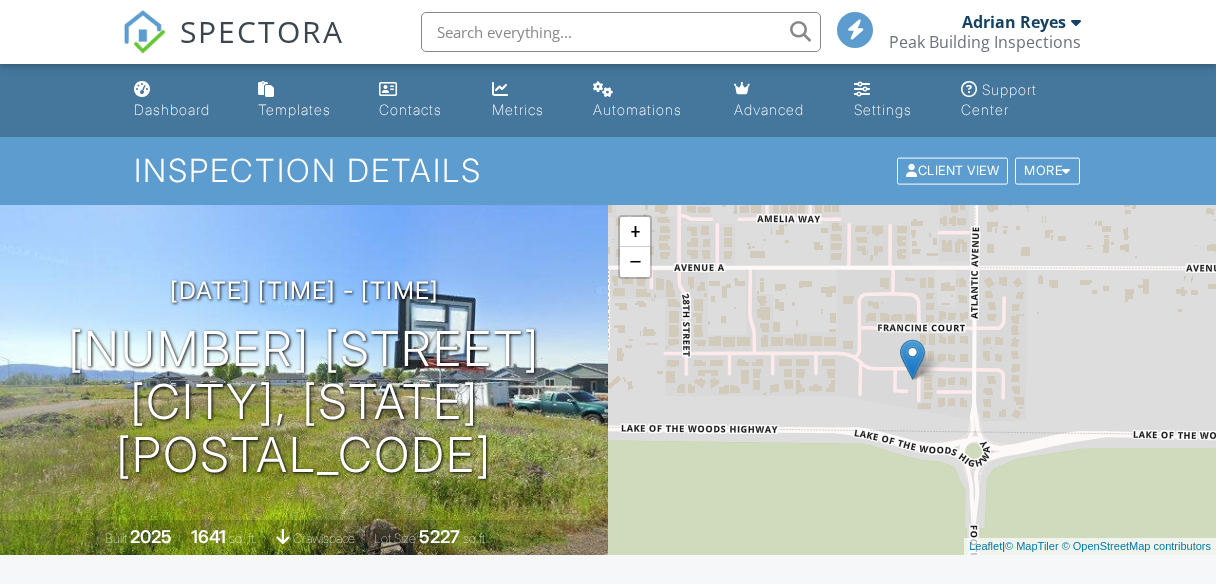 scroll, scrollTop: 0, scrollLeft: 0, axis: both 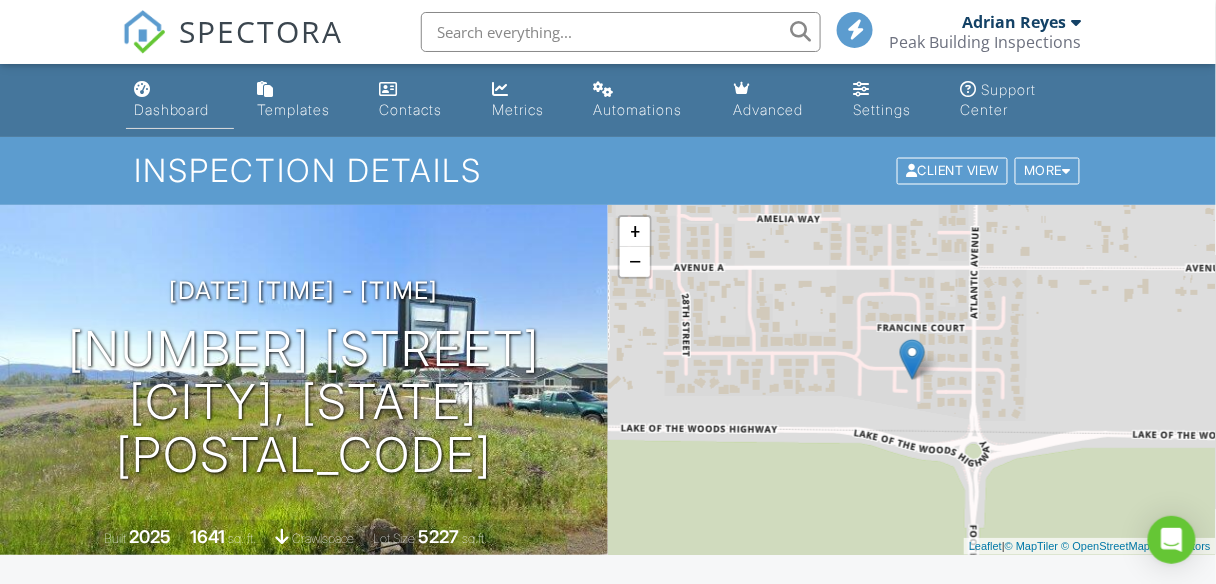 click on "Dashboard" at bounding box center (180, 100) 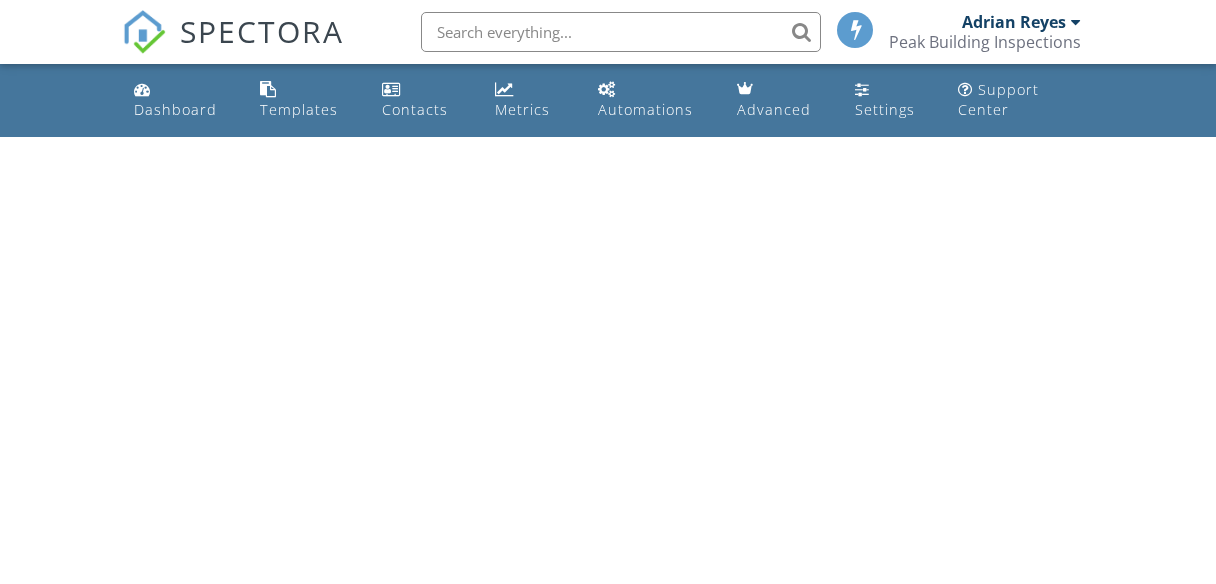 scroll, scrollTop: 0, scrollLeft: 0, axis: both 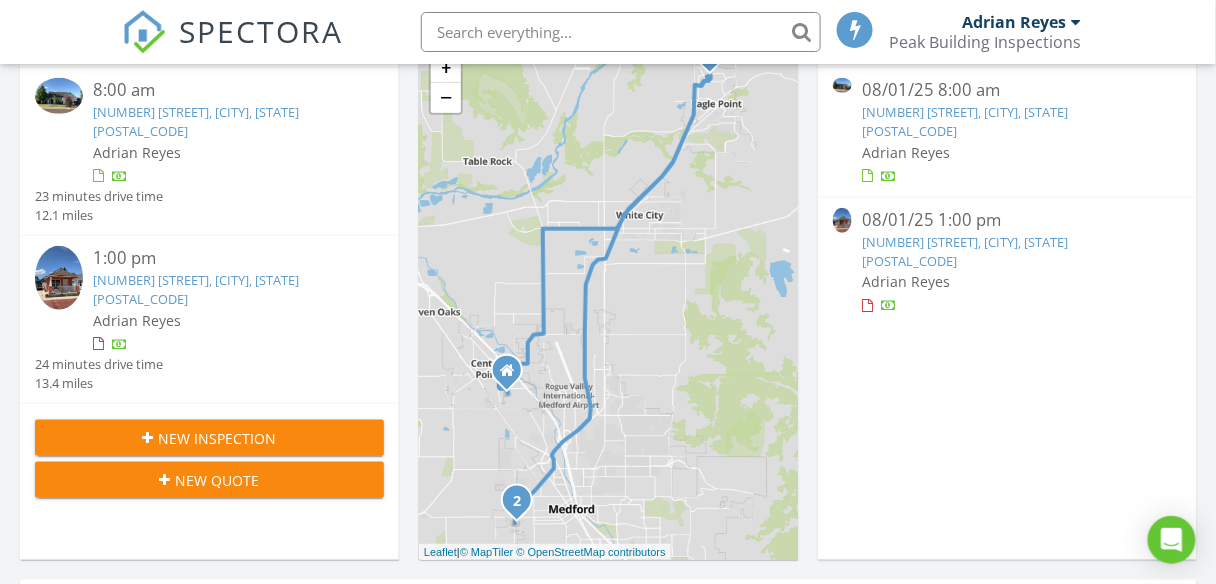 click on "New Inspection" at bounding box center [218, 438] 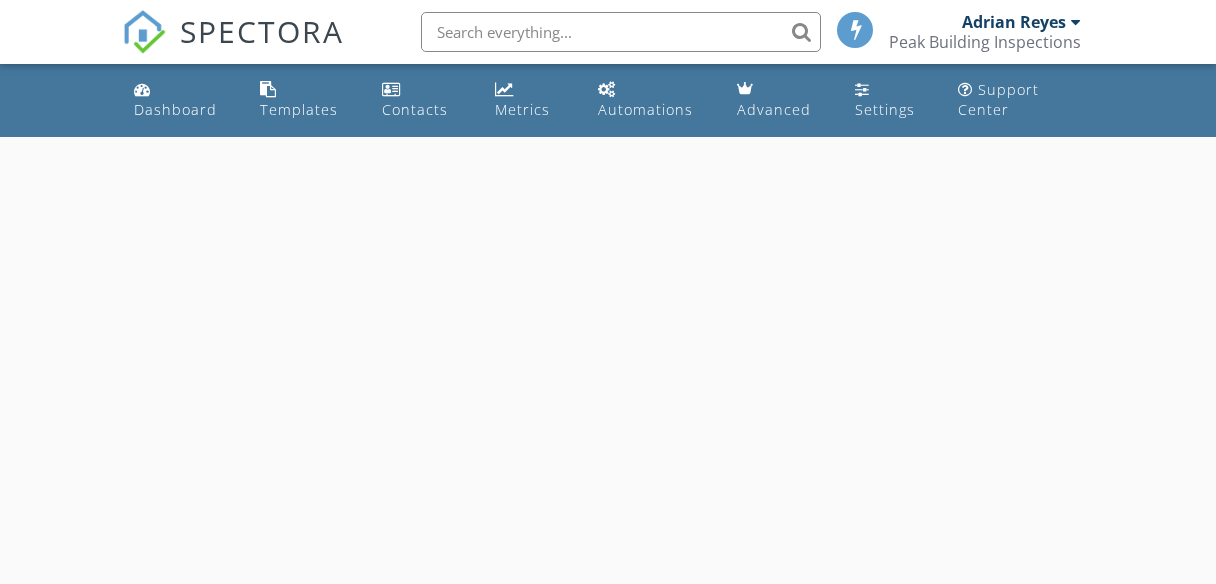 scroll, scrollTop: 0, scrollLeft: 0, axis: both 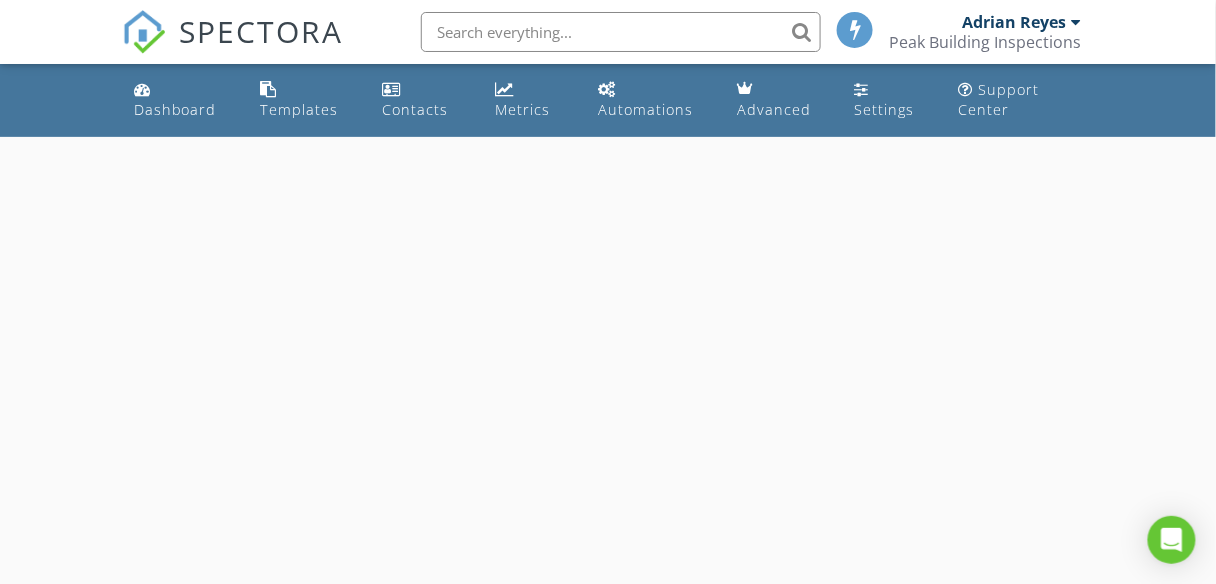 select on "7" 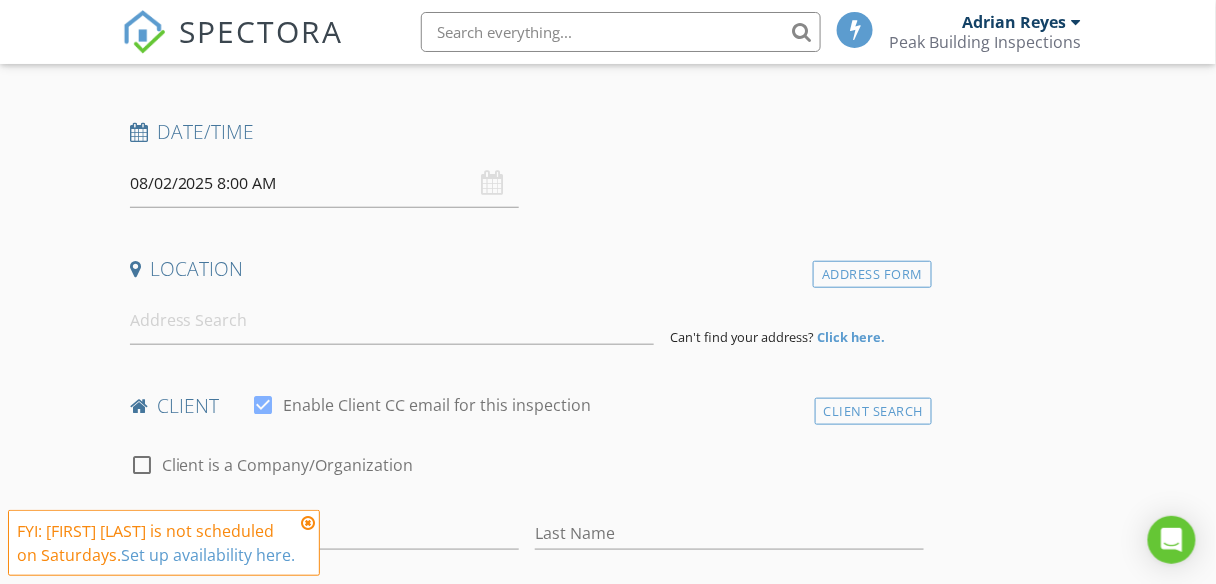 scroll, scrollTop: 320, scrollLeft: 0, axis: vertical 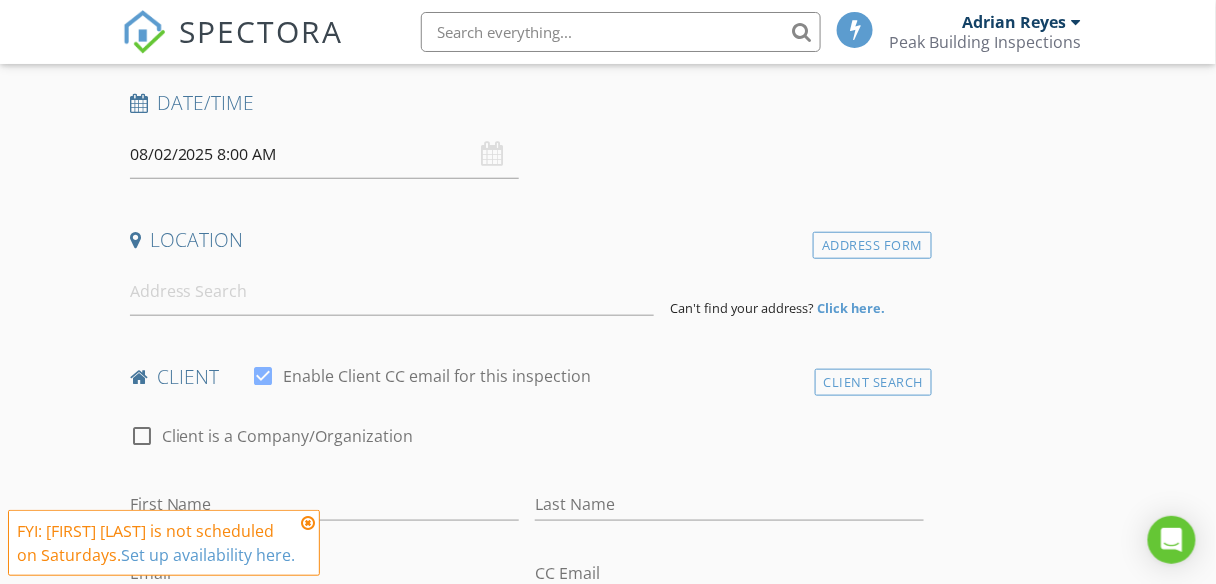 click on "08/02/2025 8:00 AM" at bounding box center (324, 154) 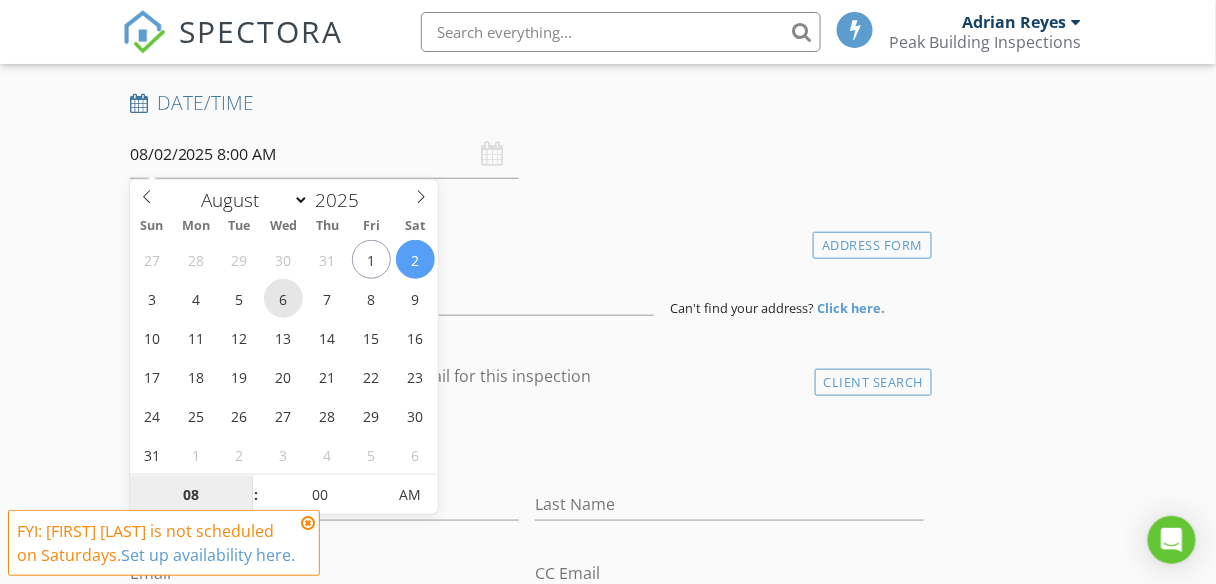 type on "08/06/2025 8:00 AM" 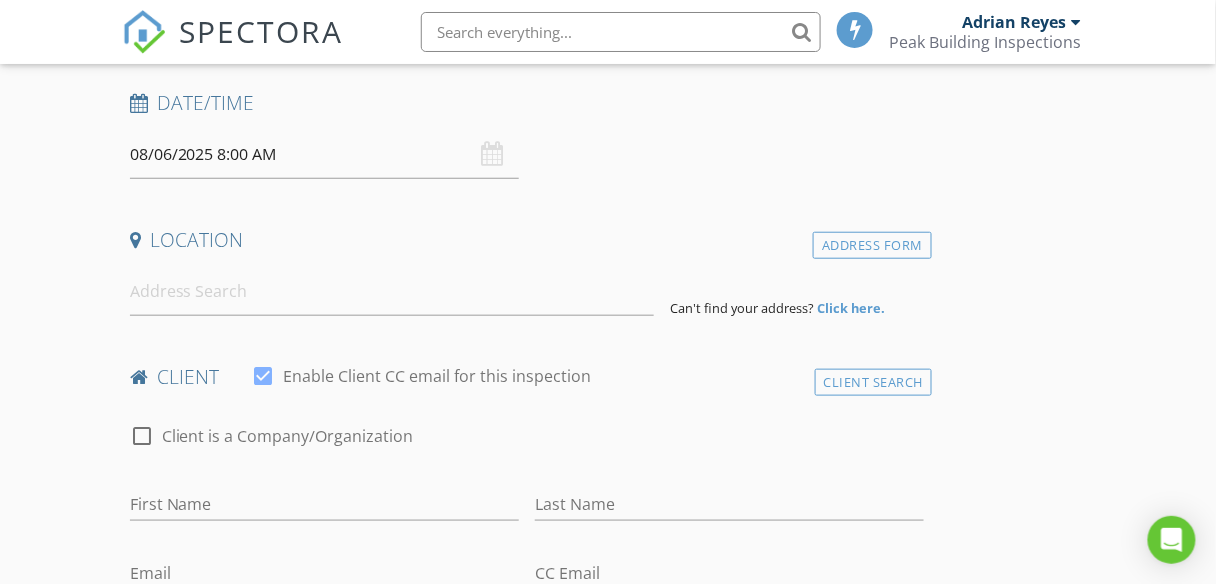 click on "INSPECTOR(S)
check_box   Adrian Reyes   PRIMARY   Adrian Reyes arrow_drop_down   check_box_outline_blank Adrian Reyes specifically requested
Date/Time
08/06/2025 8:00 AM
Location
Address Form       Can't find your address?   Click here.
client
check_box Enable Client CC email for this inspection   Client Search     check_box_outline_blank Client is a Company/Organization     First Name   Last Name   Email   CC Email   Phone           Notes   Private Notes
ADD ADDITIONAL client
SERVICES
check_box_outline_blank   Mobile/Manufactured Inspection   check_box_outline_blank   Condominium Inspection   check_box_outline_blank   Re-Inspection   check_box_outline_blank   Residential Inspection   arrow_drop_down     Select Discount Code arrow_drop_down    Charges       TOTAL   $0.00" at bounding box center [527, 1309] 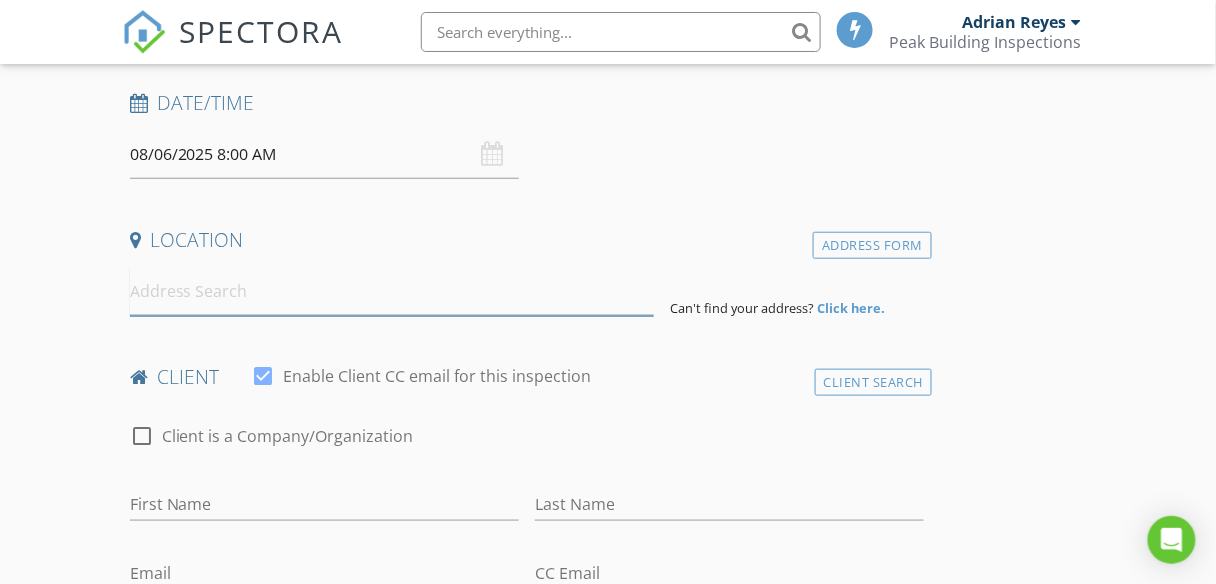 click at bounding box center (392, 291) 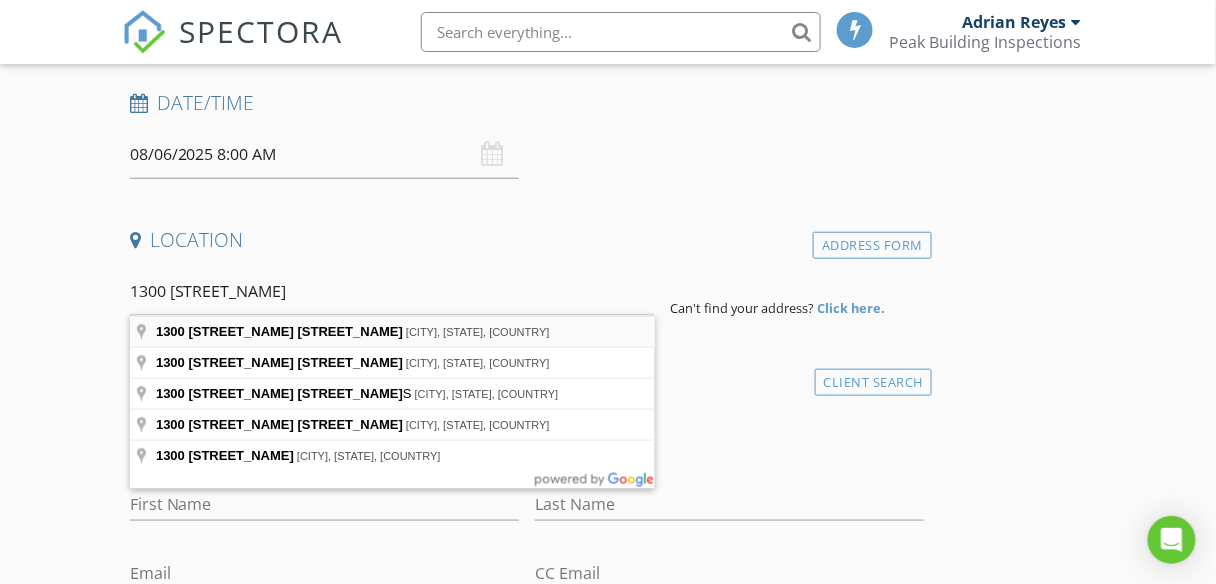 type on "1300 Dixie Ln, Medford, OR, USA" 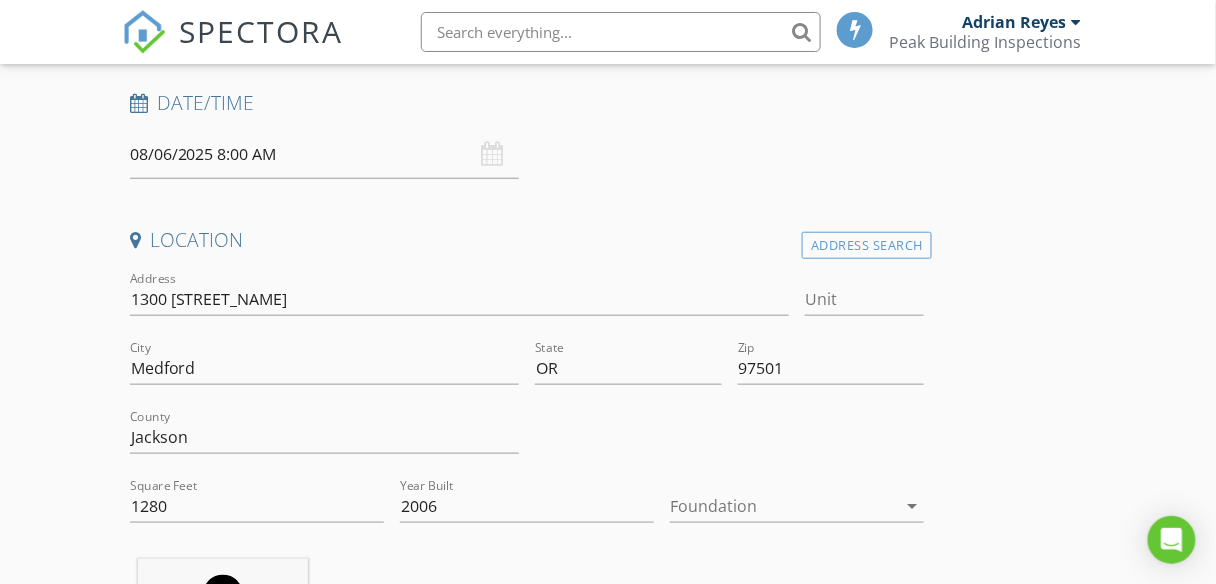 click at bounding box center (783, 506) 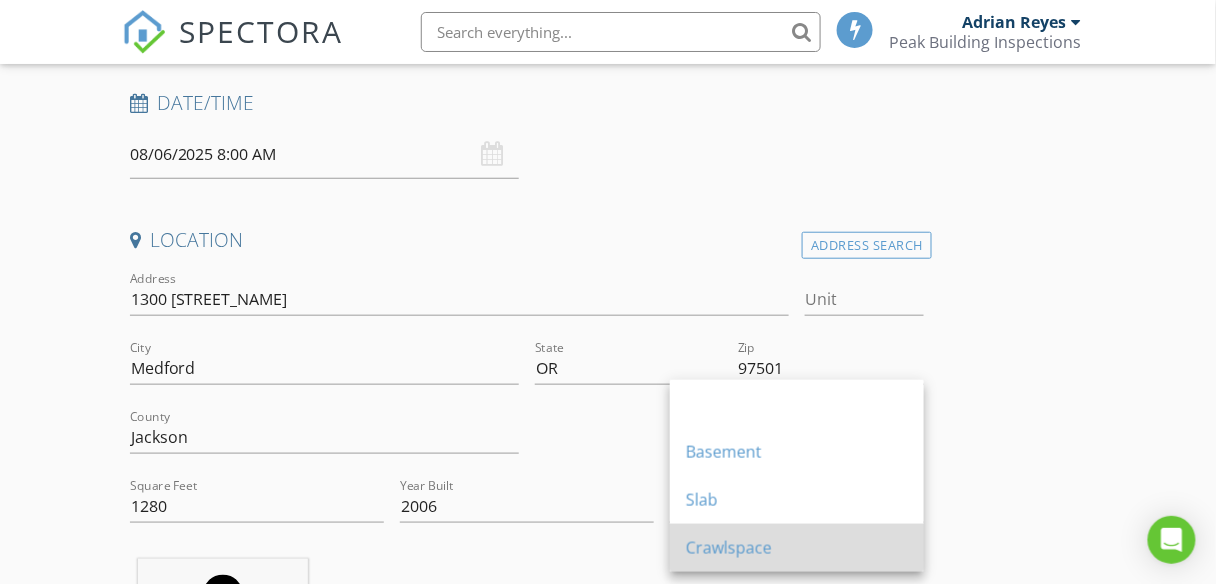click on "Crawlspace" at bounding box center [797, 548] 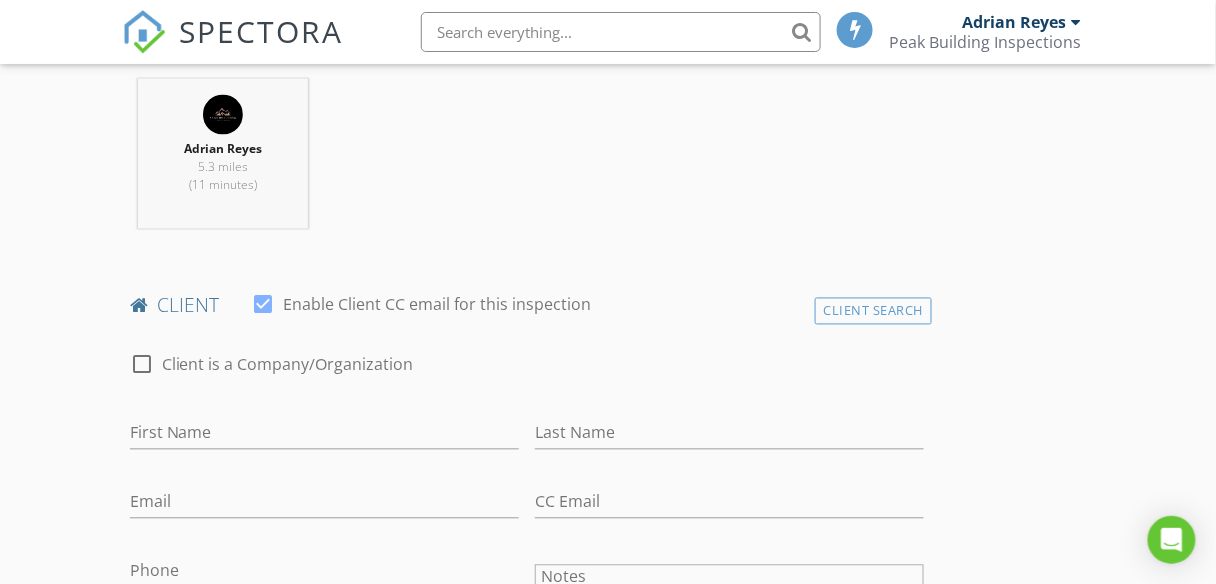 scroll, scrollTop: 880, scrollLeft: 0, axis: vertical 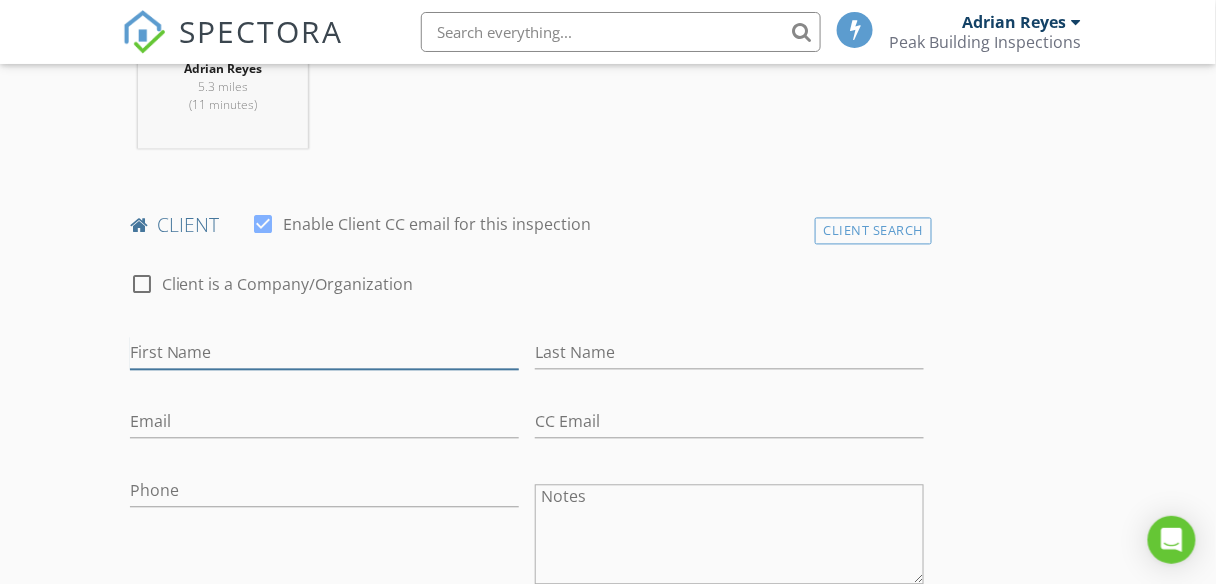 click on "First Name" at bounding box center [324, 353] 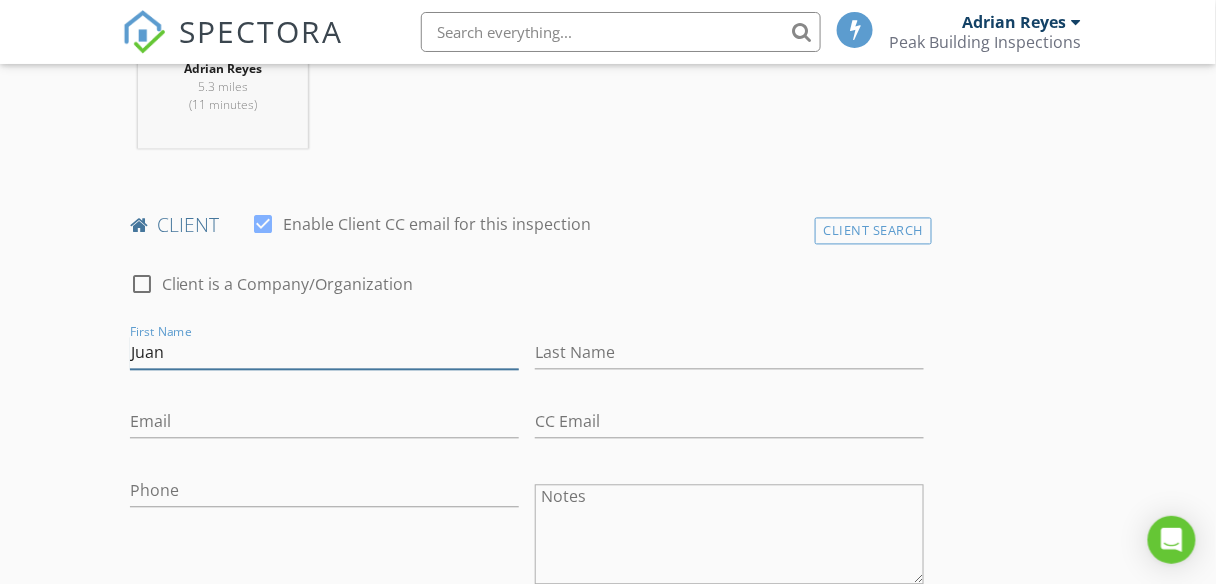 type on "Juan" 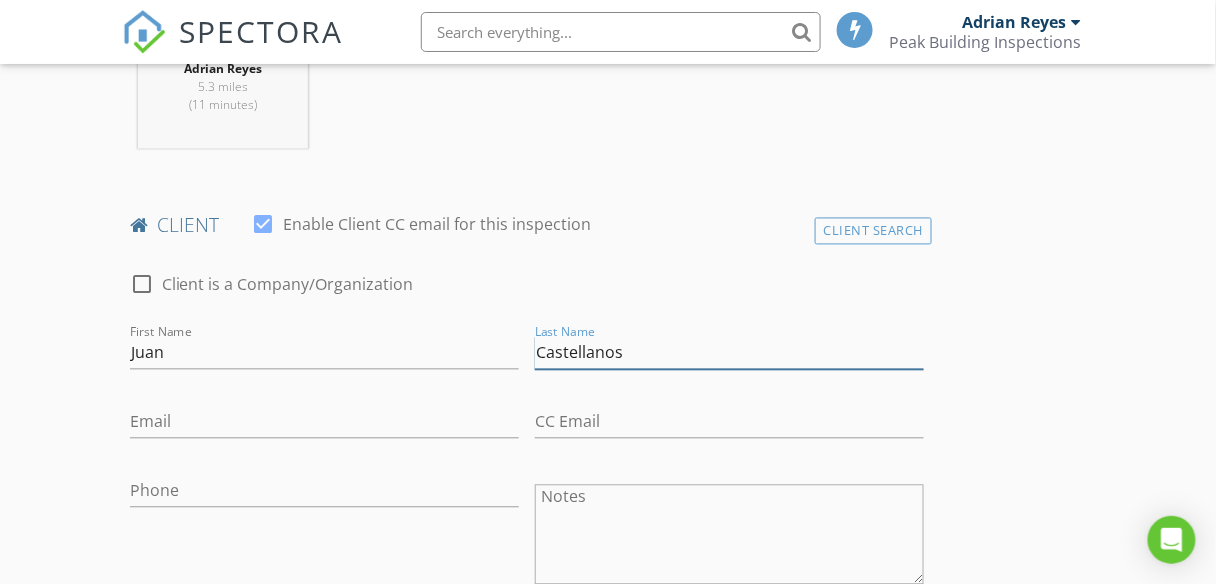 type on "Castellanos" 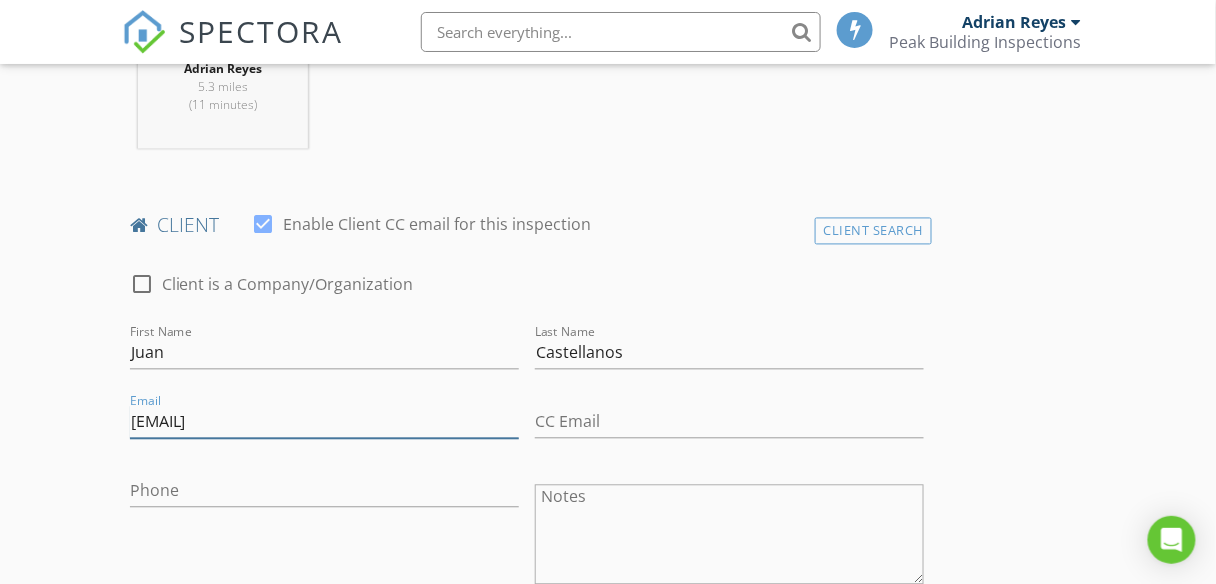 type on "castellnator23@gmail.com" 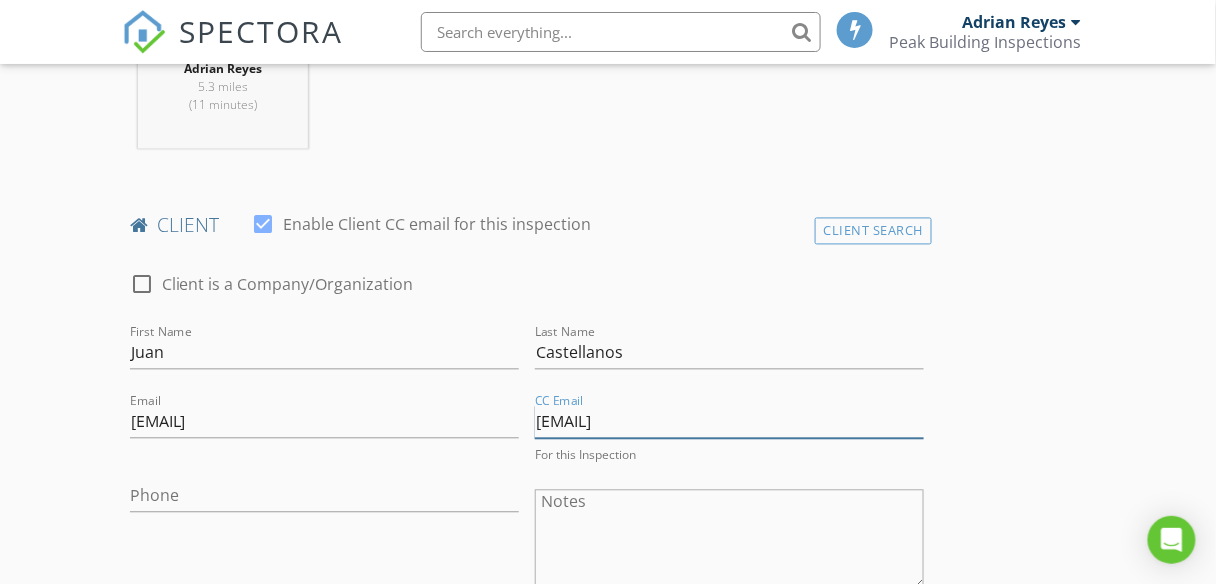 type on "Selenalomas21@gmail.com" 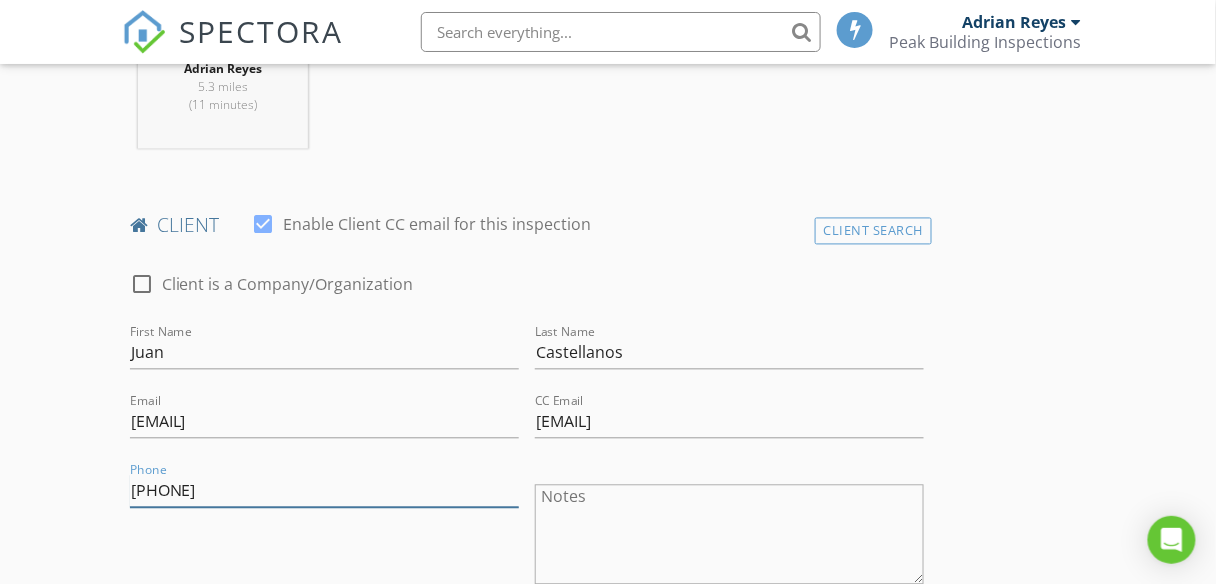 type on "541-930-2712" 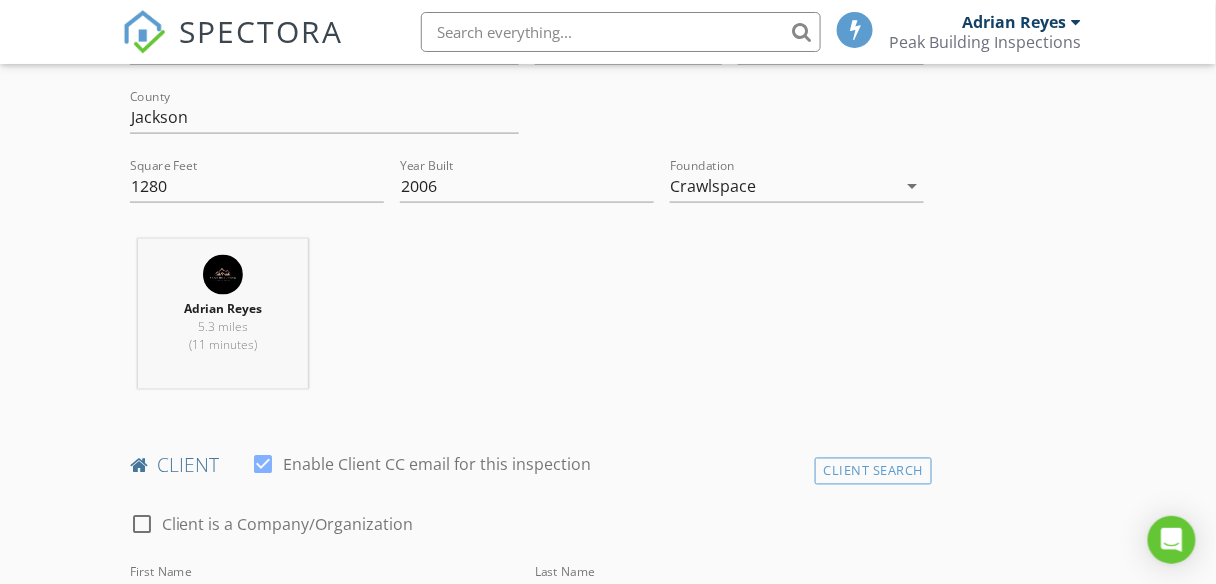scroll, scrollTop: 640, scrollLeft: 0, axis: vertical 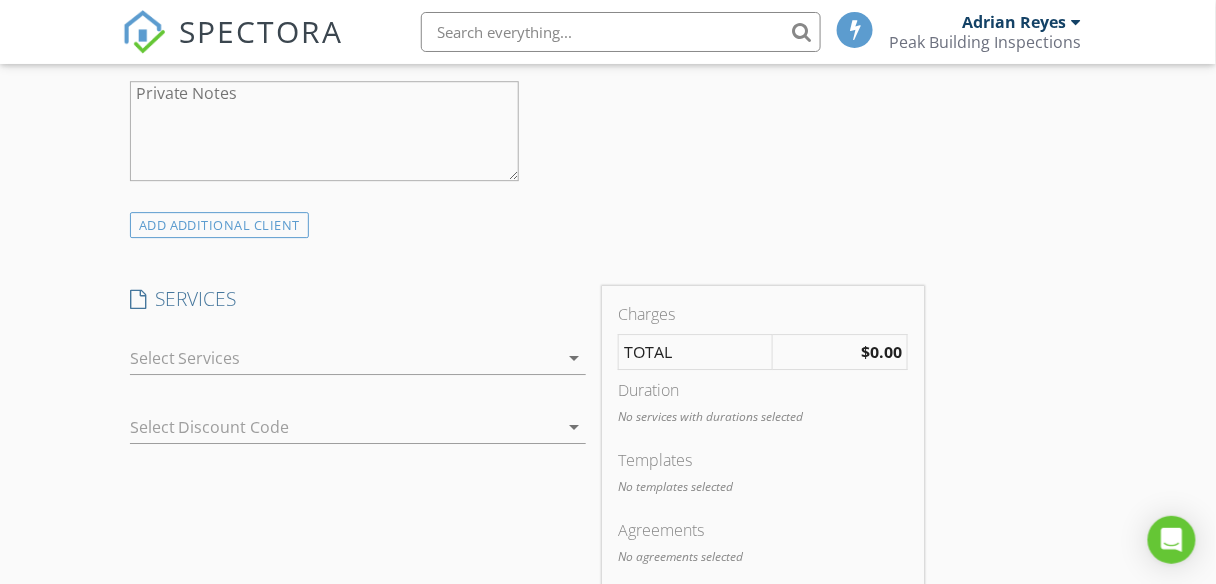click at bounding box center [344, 358] 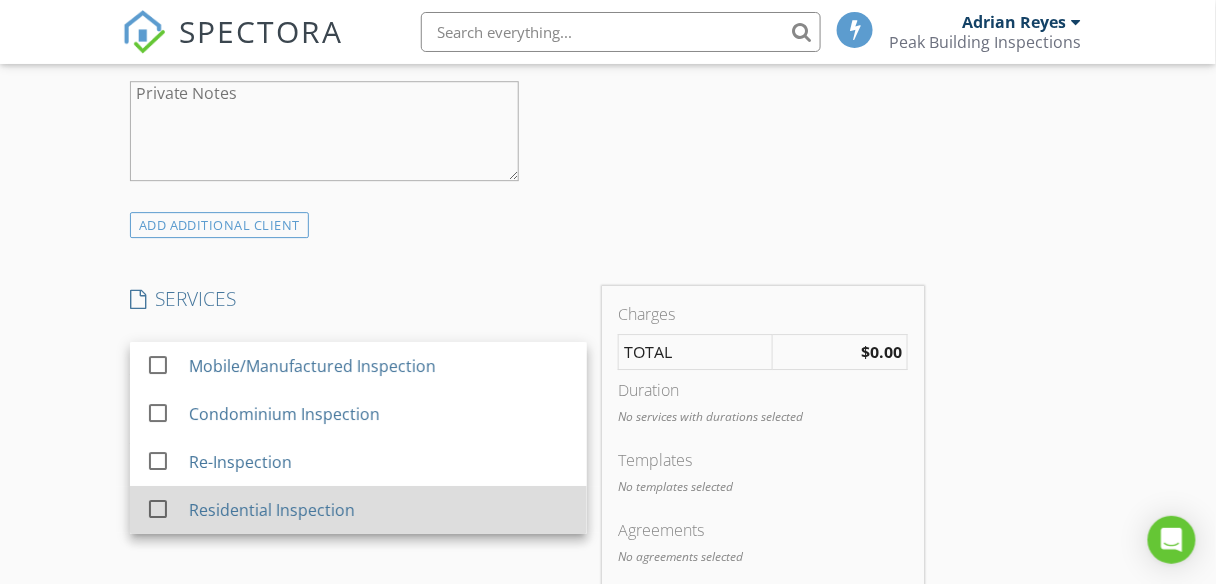 click at bounding box center [158, 509] 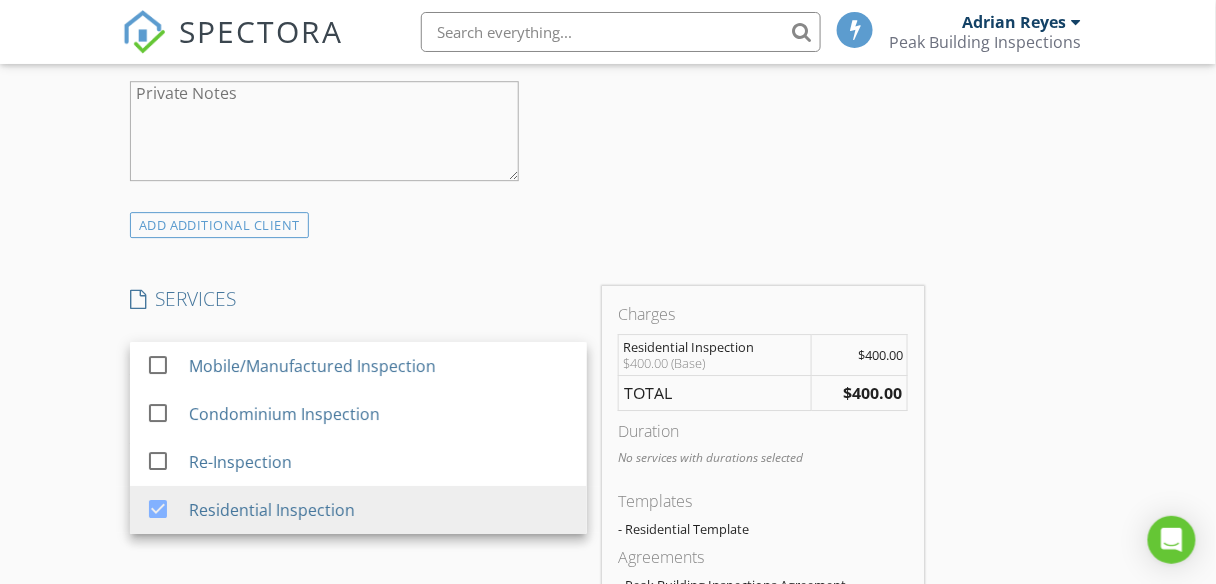 click on "check_box_outline_blank Client is a Company/Organization     First Name Juan   Last Name Castellanos   Email castellnator23@gmail.com   CC Email Selenalomas21@gmail.com   Phone 541-930-2712           Notes   Private Notes" at bounding box center [527, -48] 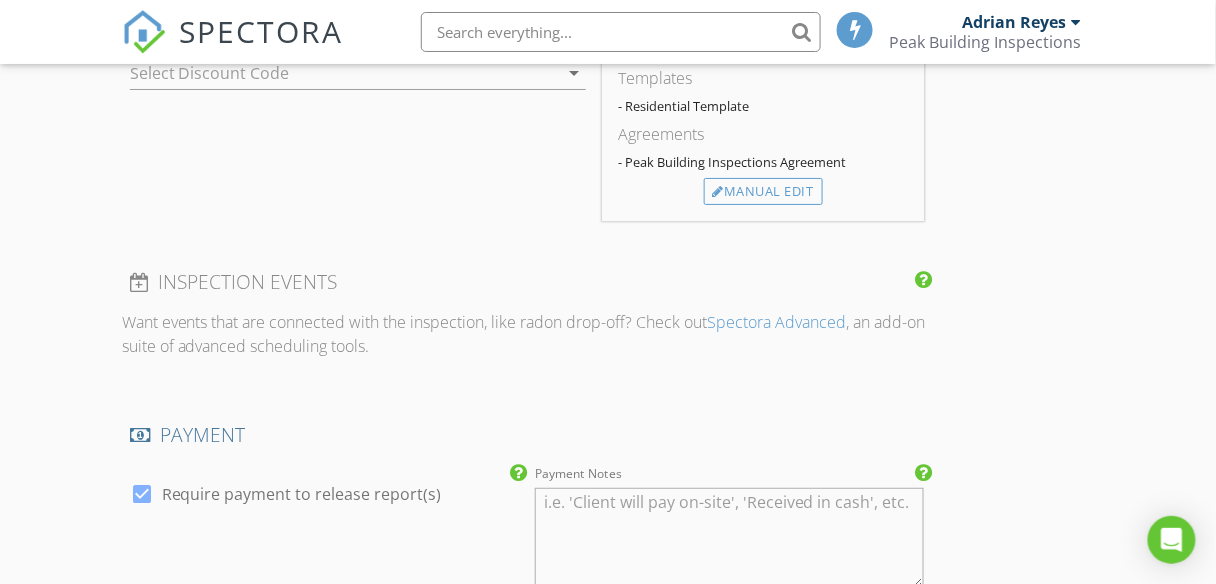 scroll, scrollTop: 2080, scrollLeft: 0, axis: vertical 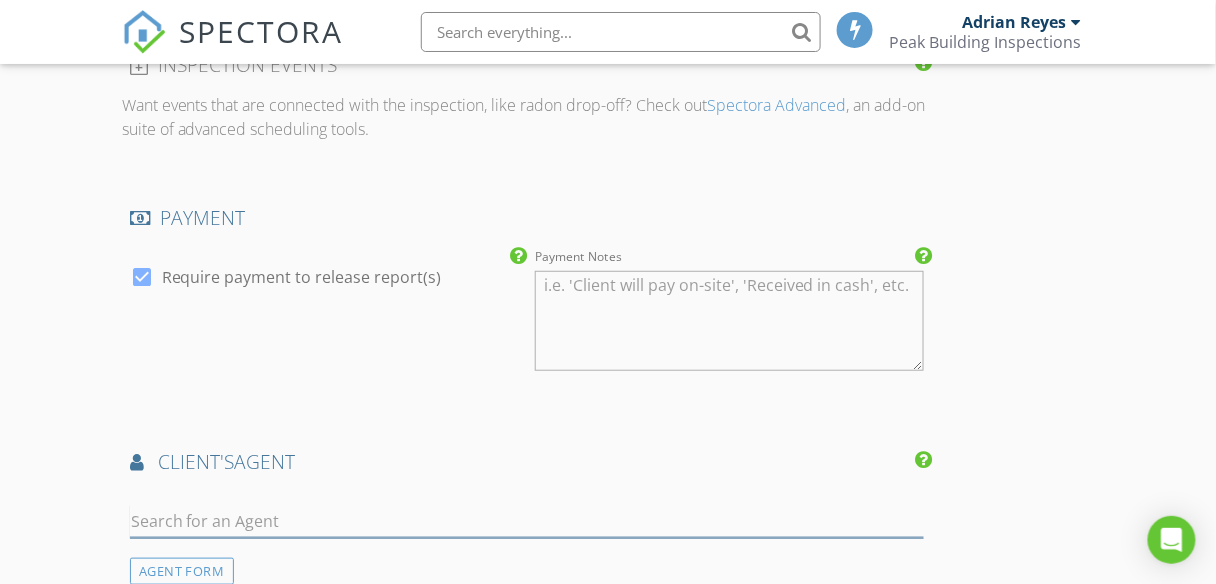 click at bounding box center [527, 521] 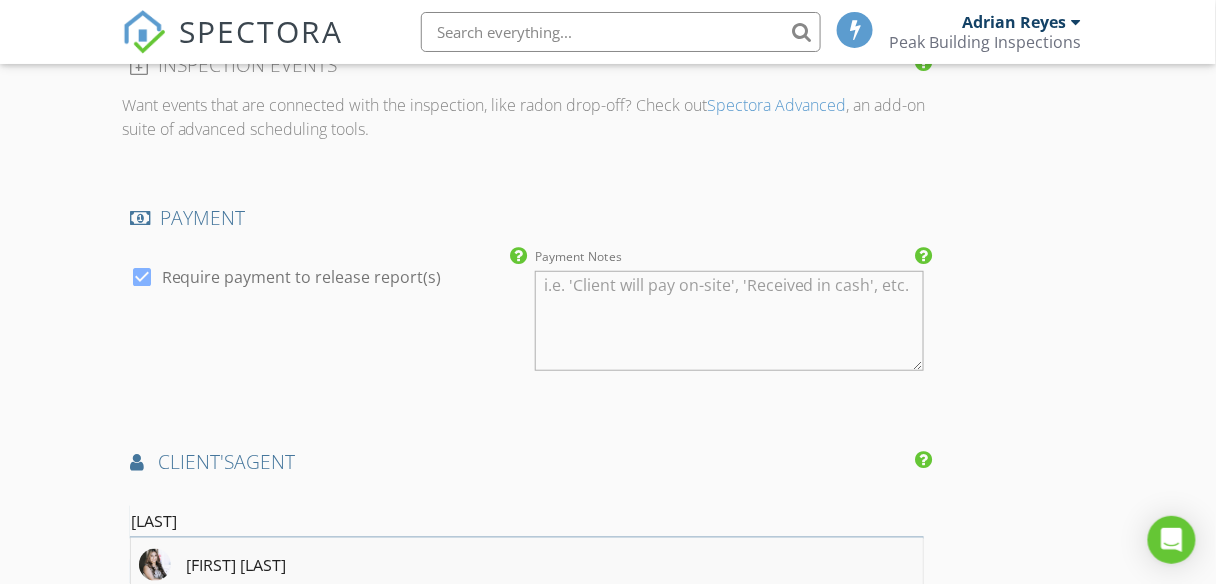 type on "Mayr" 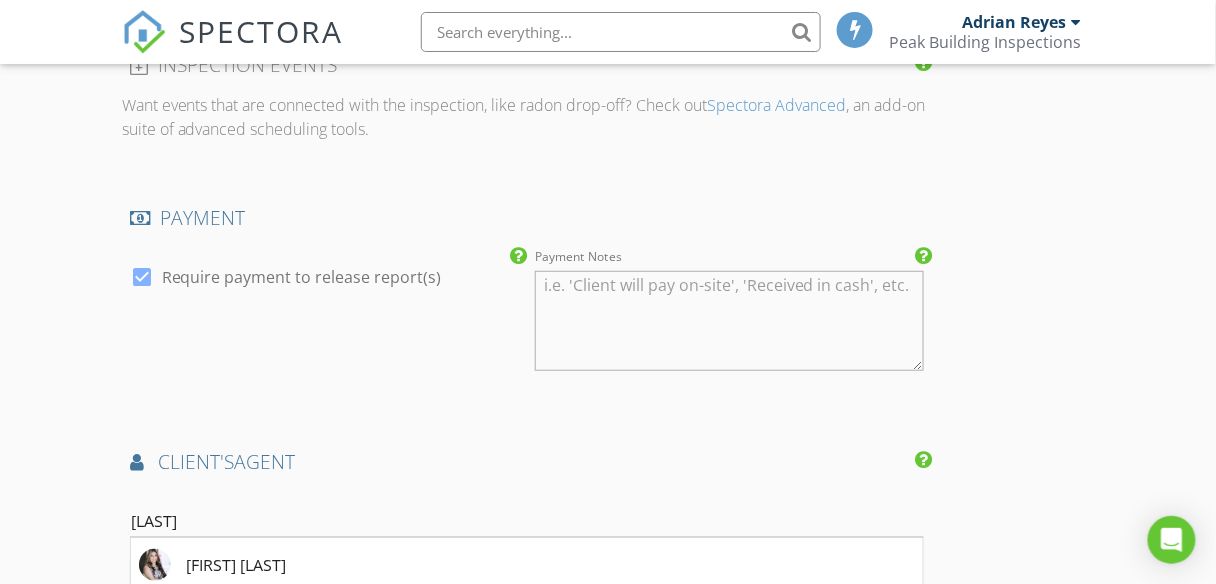 click at bounding box center (155, 565) 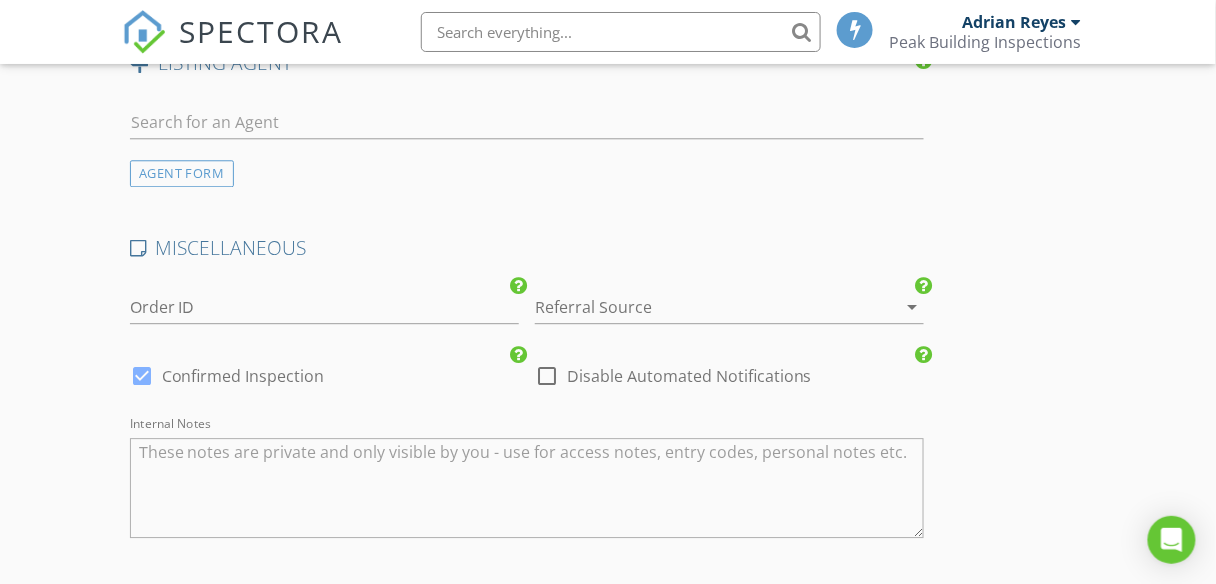 scroll, scrollTop: 3120, scrollLeft: 0, axis: vertical 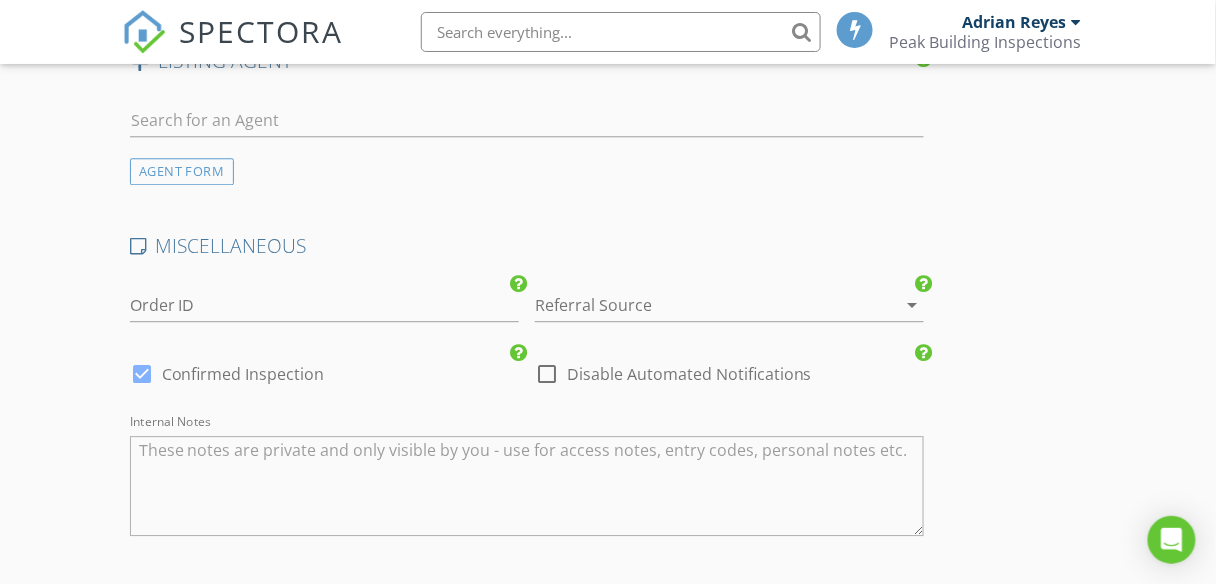 click at bounding box center (701, 305) 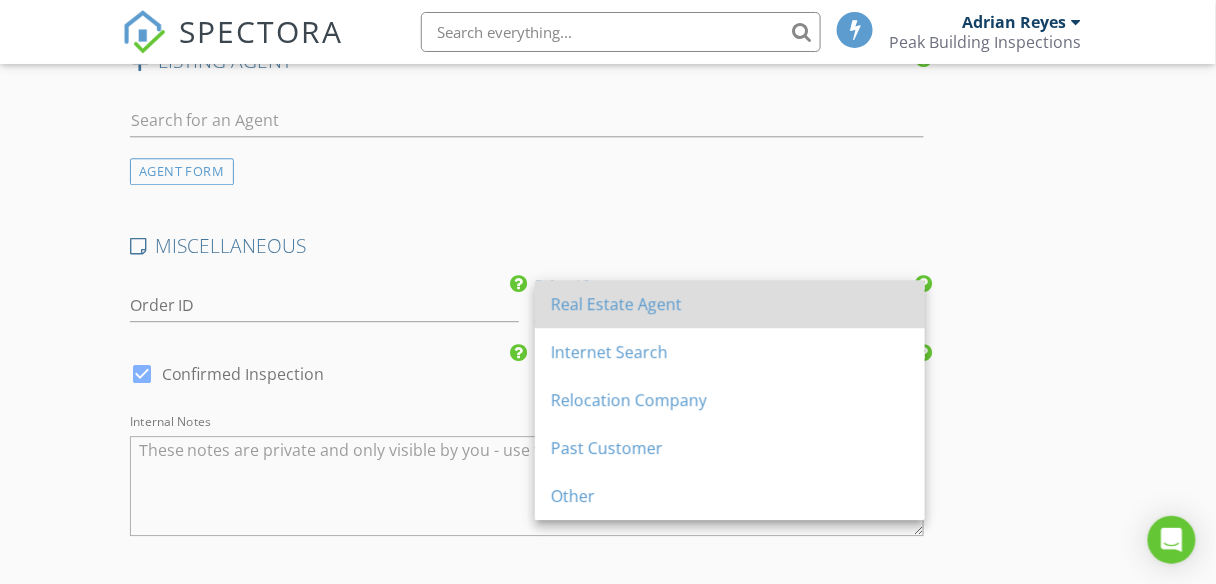 click on "Real Estate Agent" at bounding box center [730, 304] 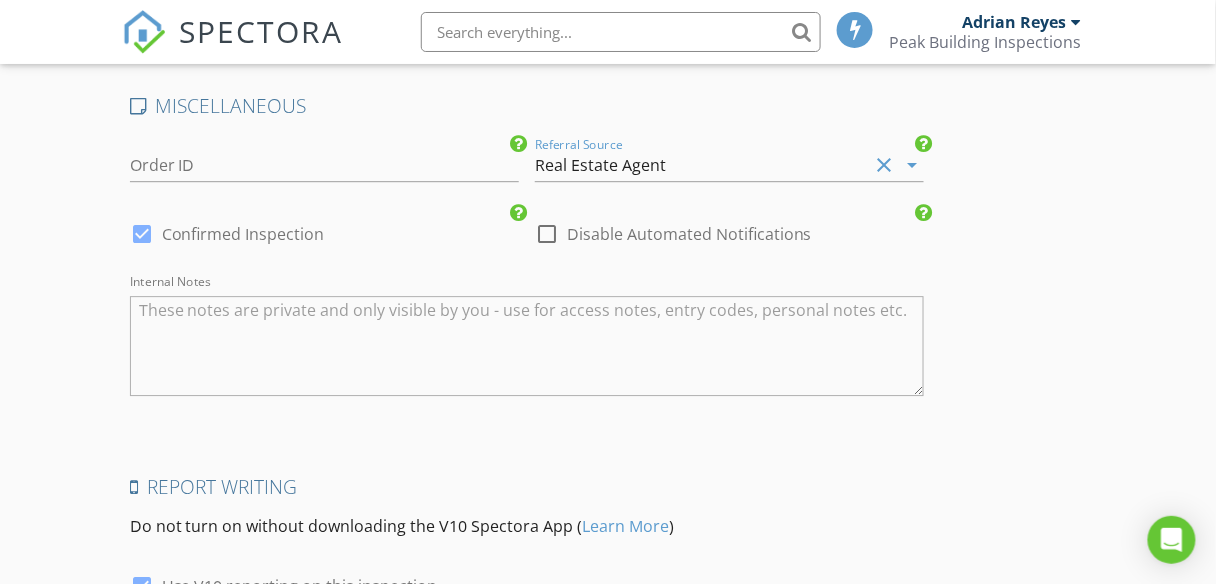 scroll, scrollTop: 3454, scrollLeft: 0, axis: vertical 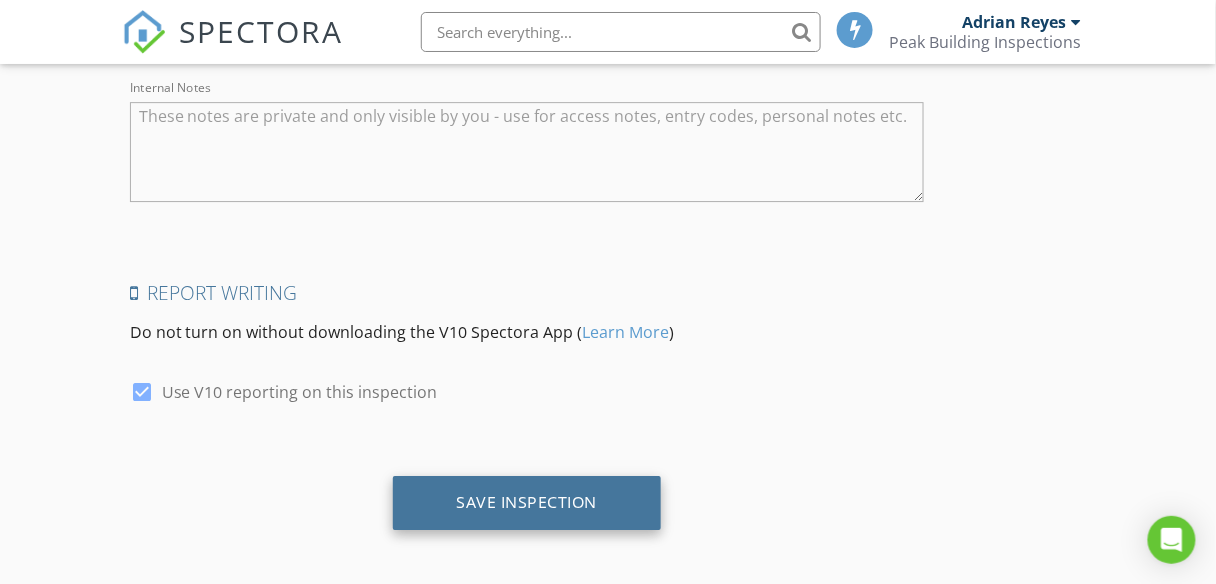 click on "Save Inspection" at bounding box center [527, 502] 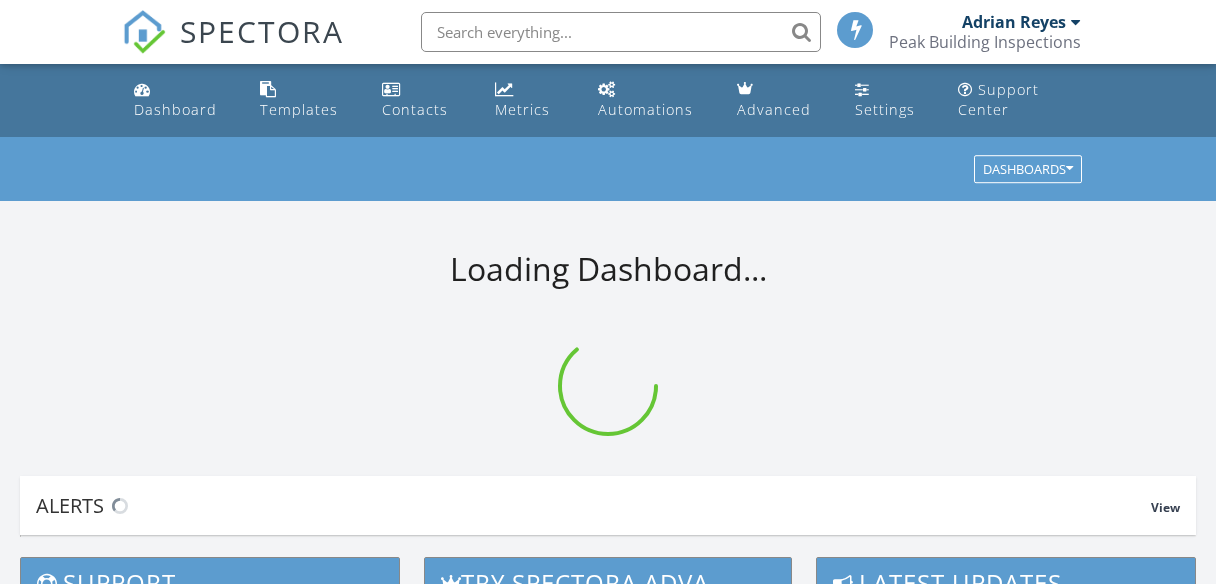 scroll, scrollTop: 0, scrollLeft: 0, axis: both 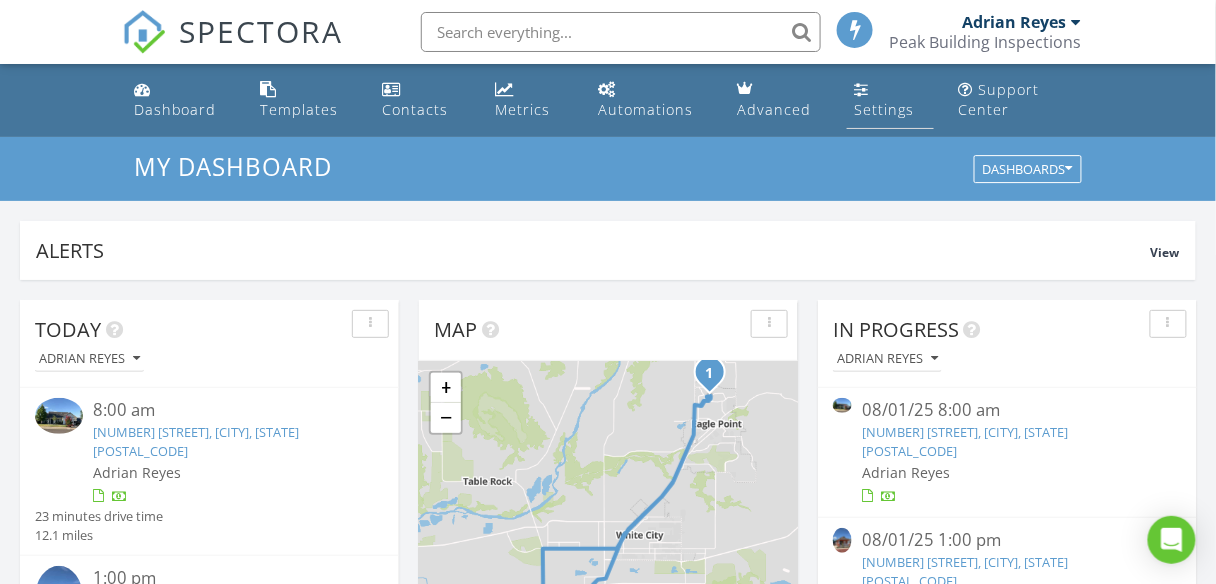 click on "Settings" at bounding box center [885, 109] 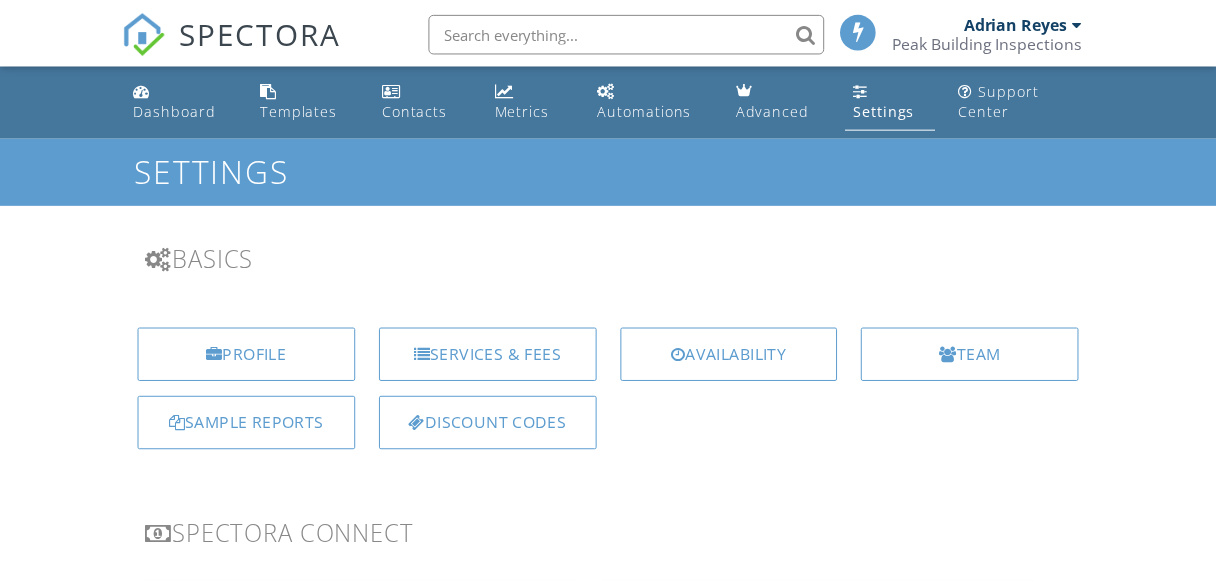 scroll, scrollTop: 0, scrollLeft: 0, axis: both 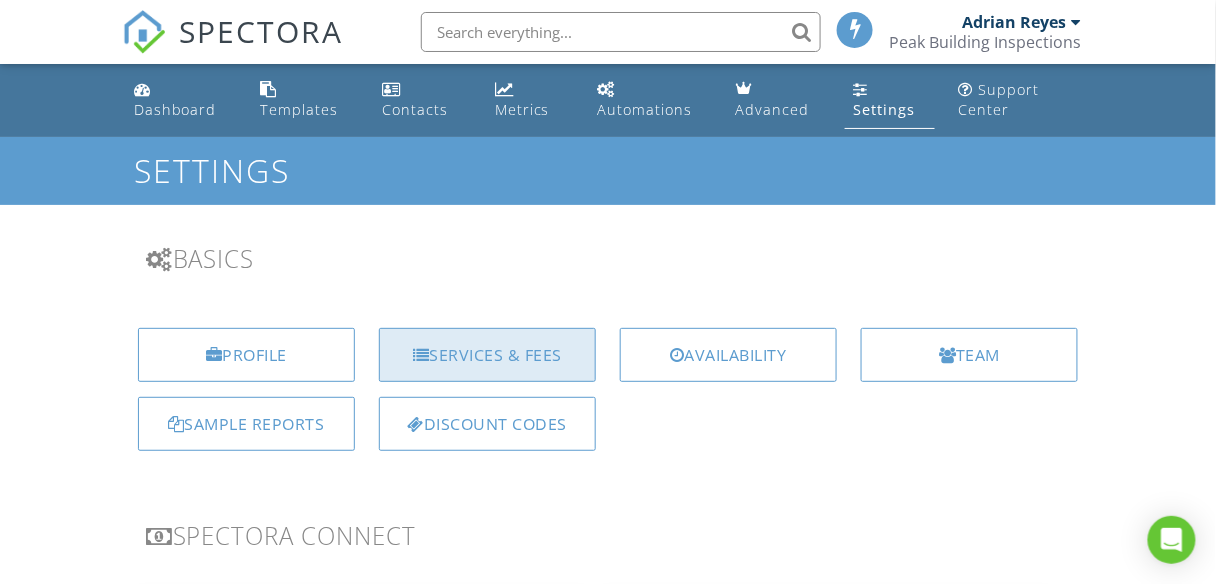 click on "Services & Fees" at bounding box center (487, 355) 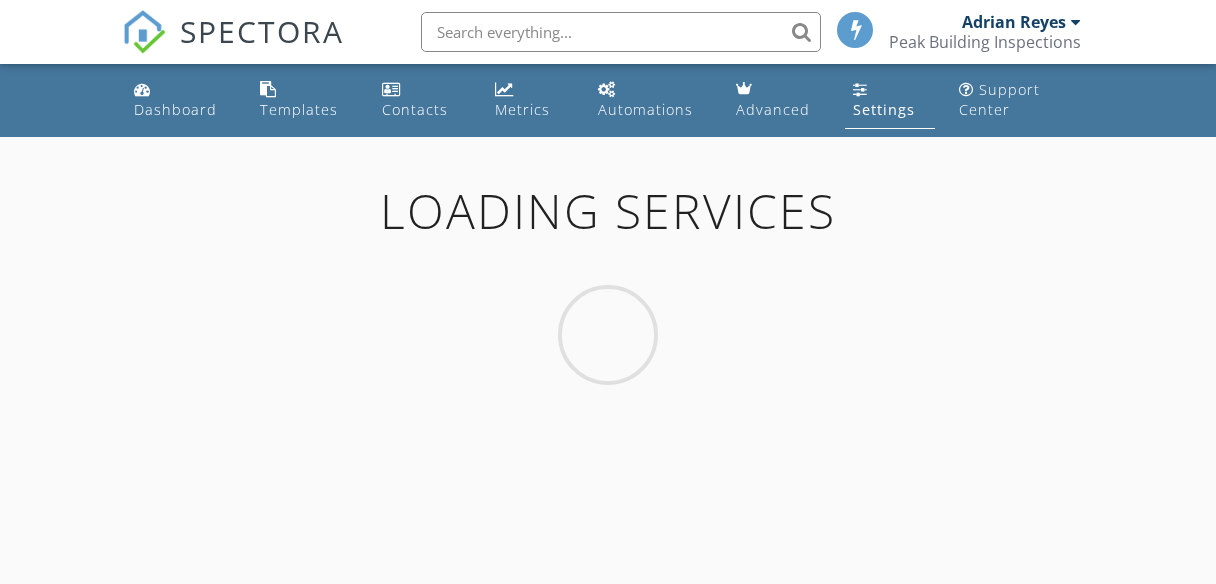 scroll, scrollTop: 0, scrollLeft: 0, axis: both 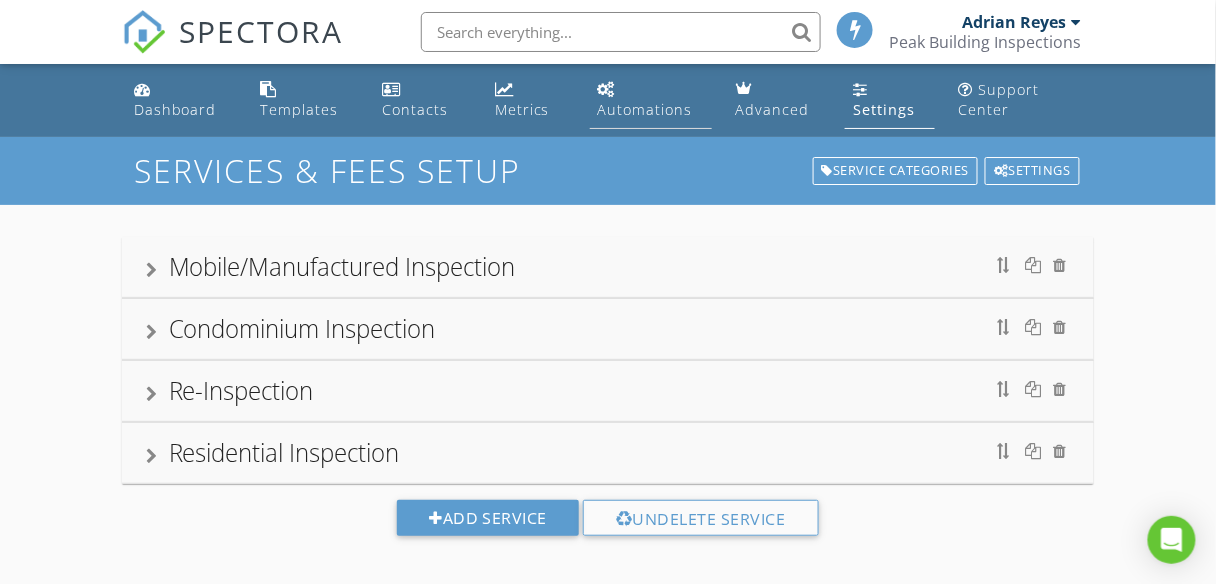 click at bounding box center [607, 89] 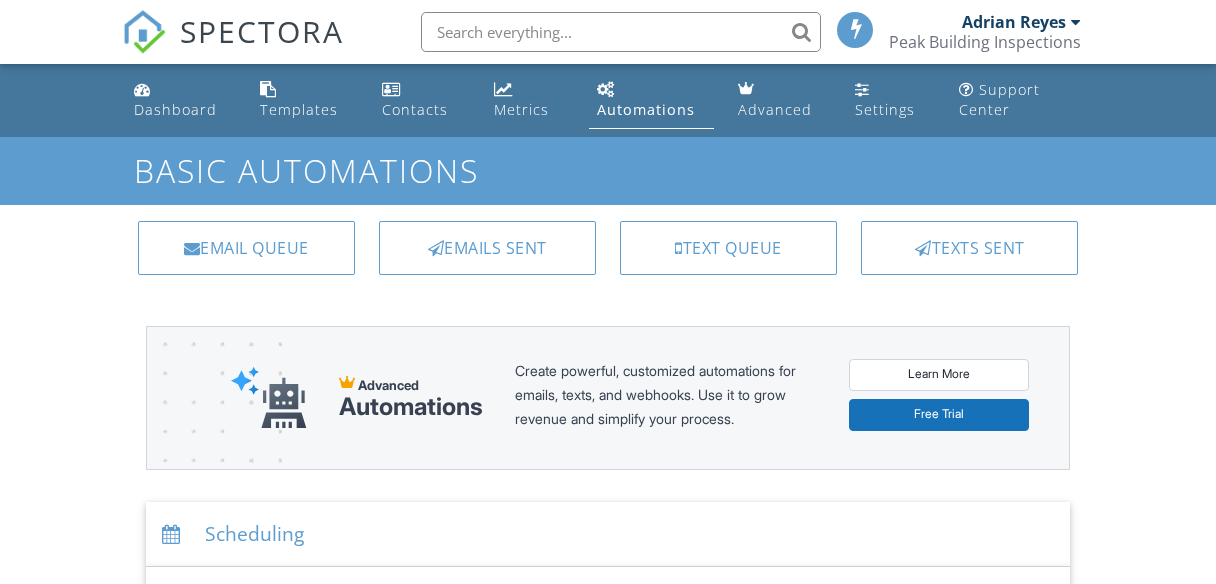 scroll, scrollTop: 0, scrollLeft: 0, axis: both 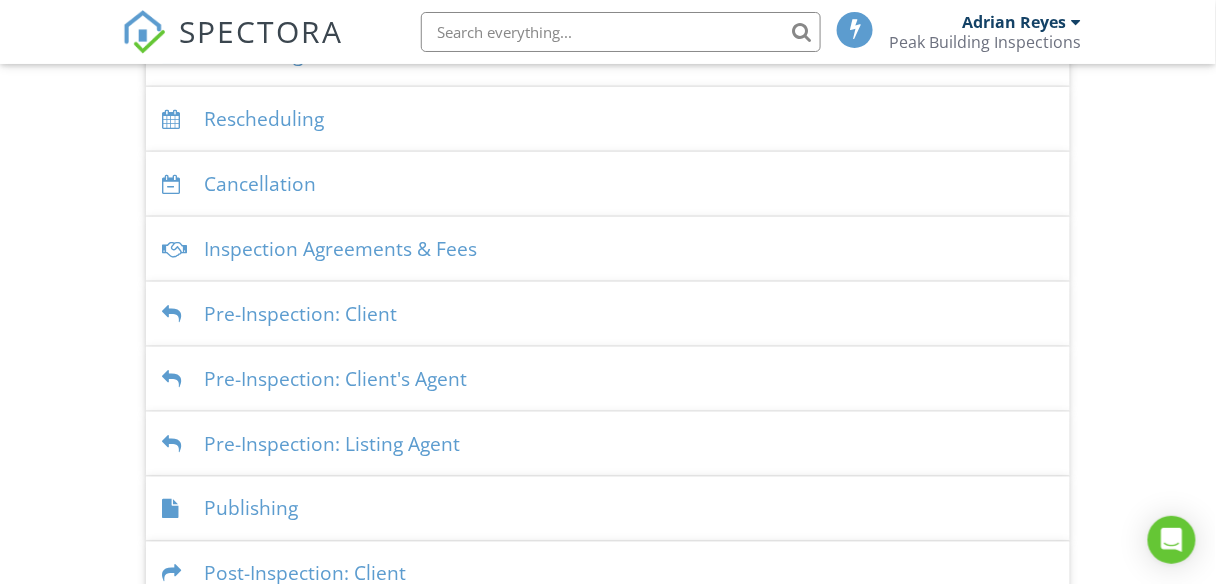 click on "Inspection Agreements & Fees" at bounding box center [608, 249] 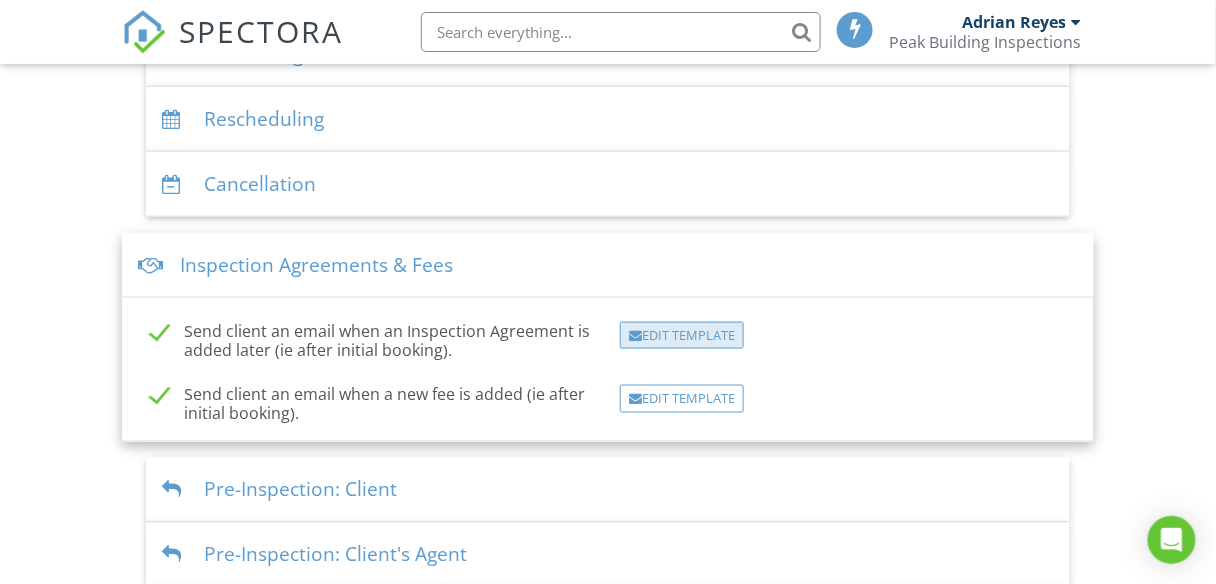 click on "Edit Template" at bounding box center (682, 336) 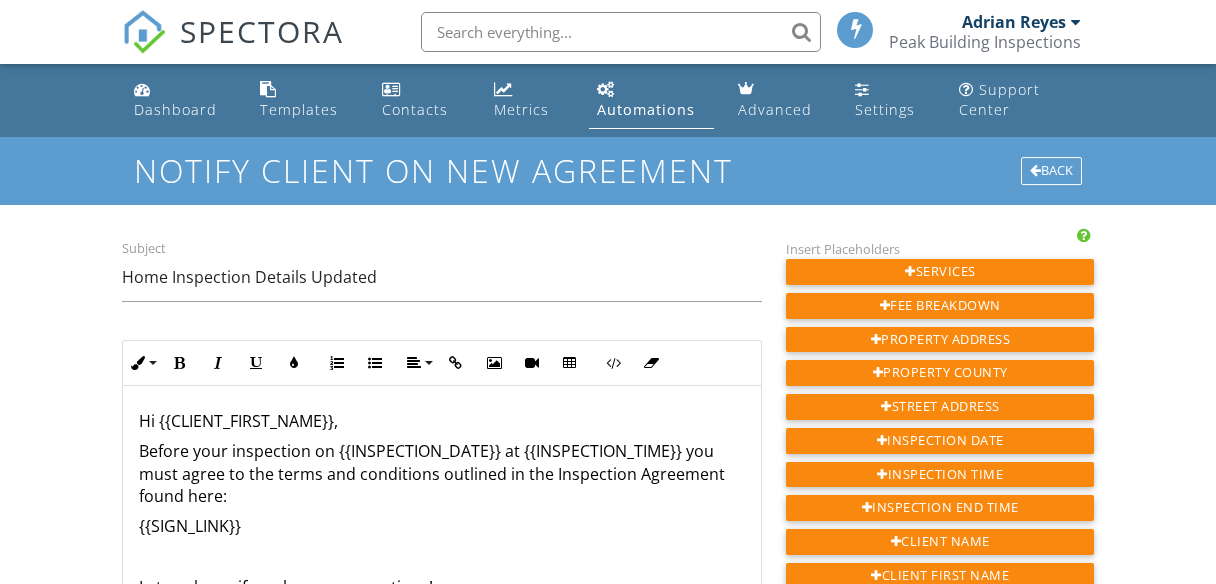 scroll, scrollTop: 0, scrollLeft: 0, axis: both 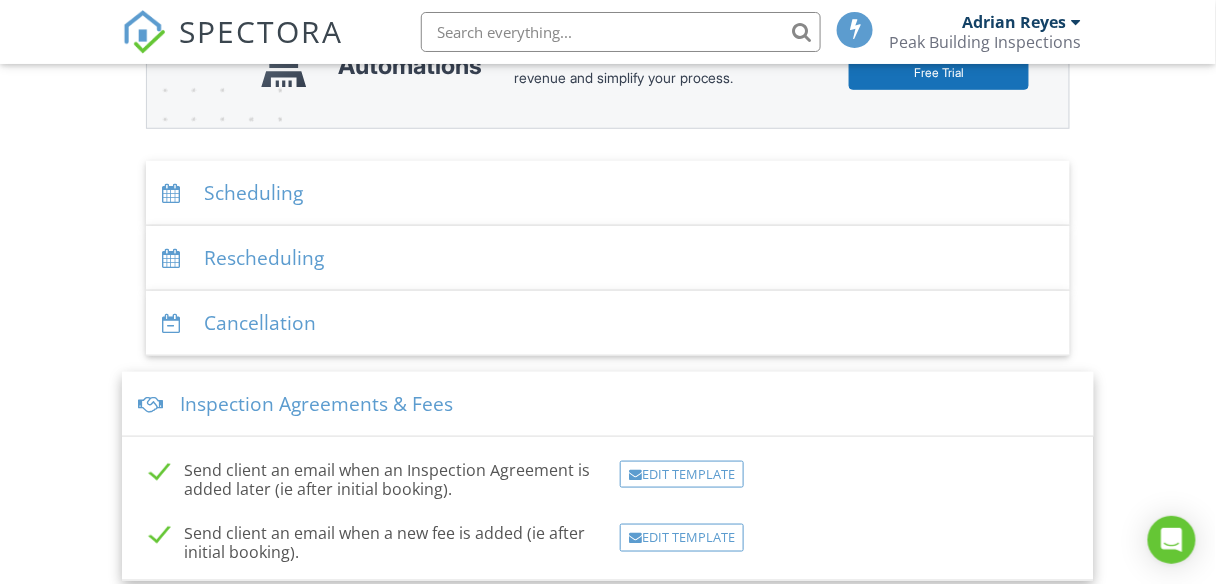 click on "Scheduling" at bounding box center [608, 193] 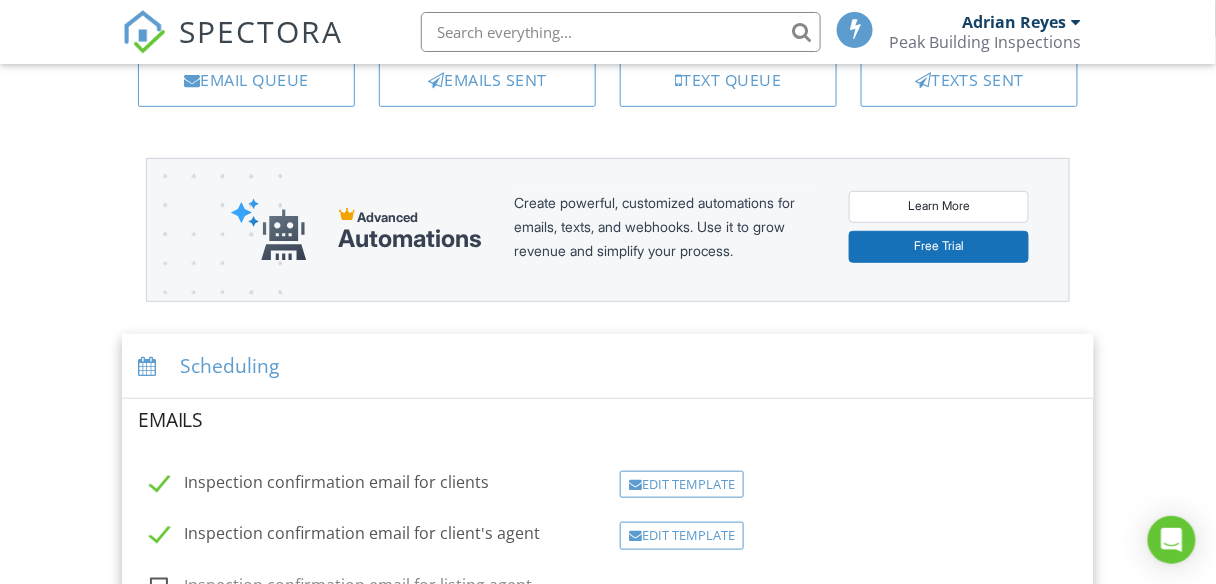 scroll, scrollTop: 0, scrollLeft: 0, axis: both 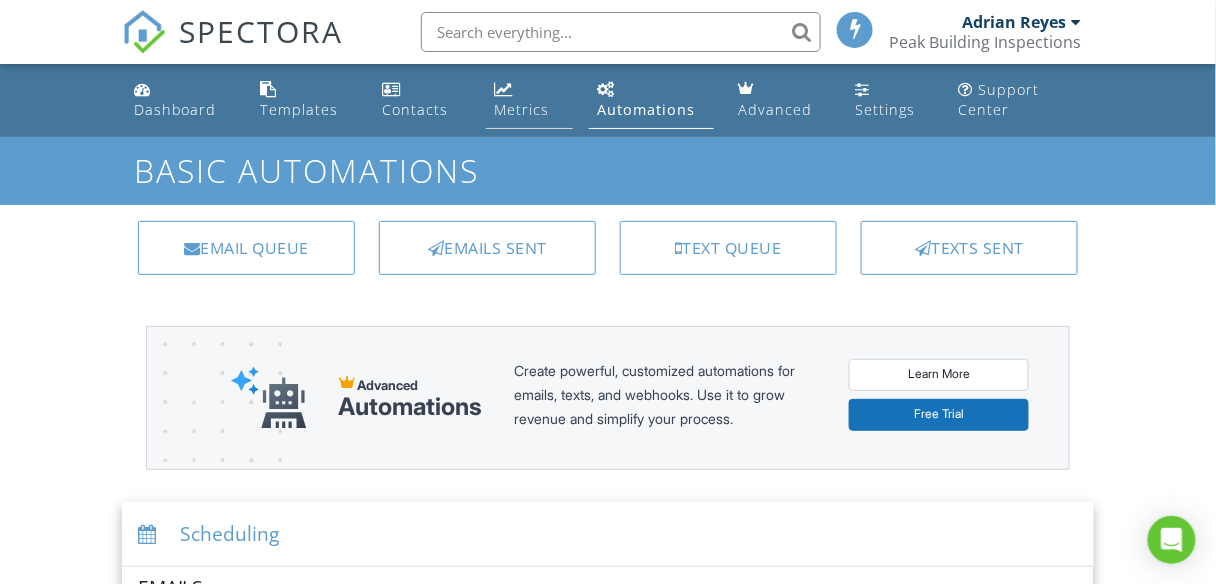 click on "Metrics" at bounding box center (521, 109) 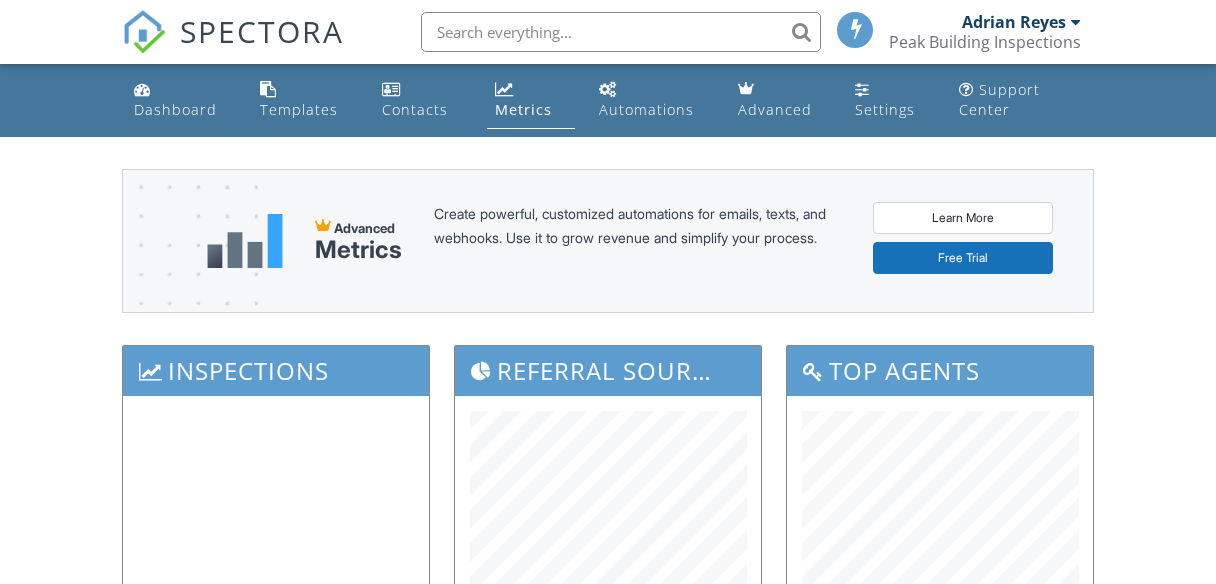 scroll, scrollTop: 0, scrollLeft: 0, axis: both 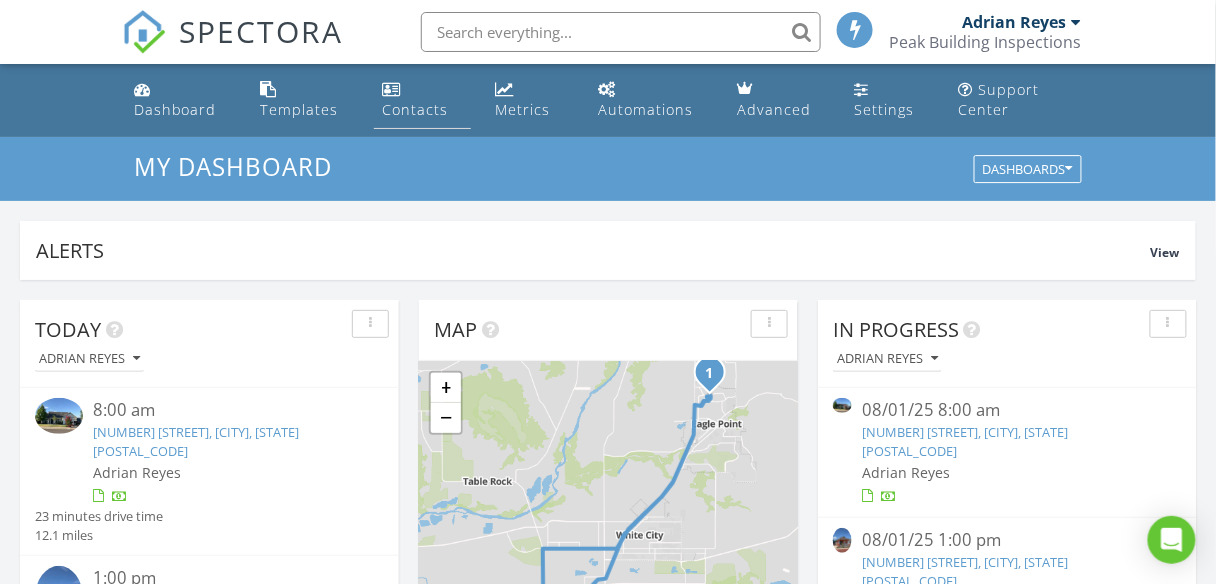 click on "Contacts" at bounding box center (415, 109) 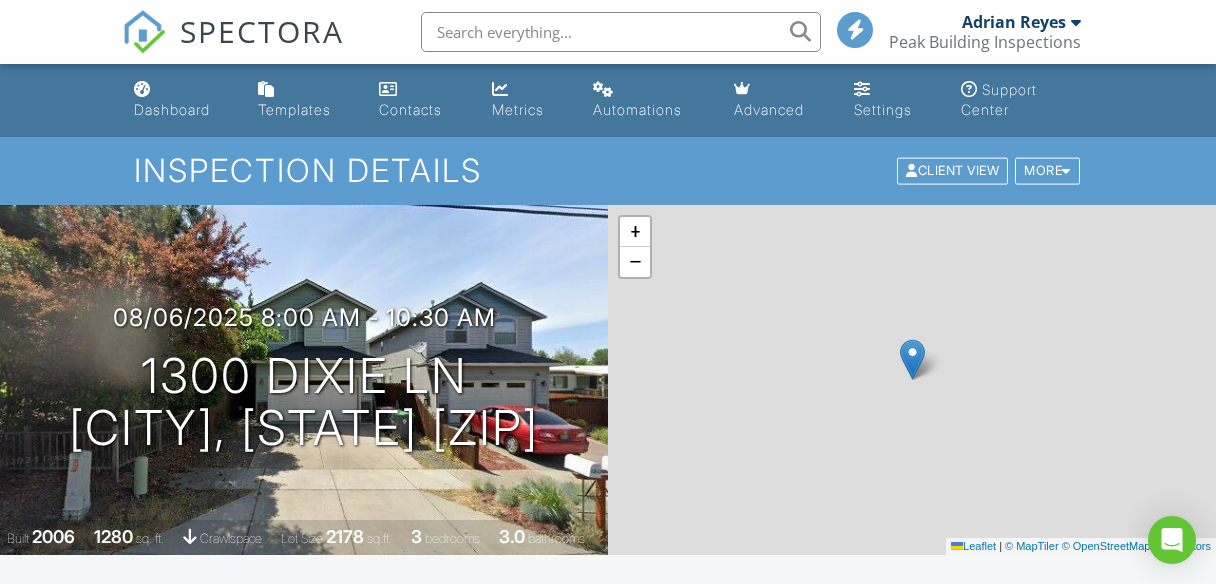 scroll, scrollTop: 0, scrollLeft: 0, axis: both 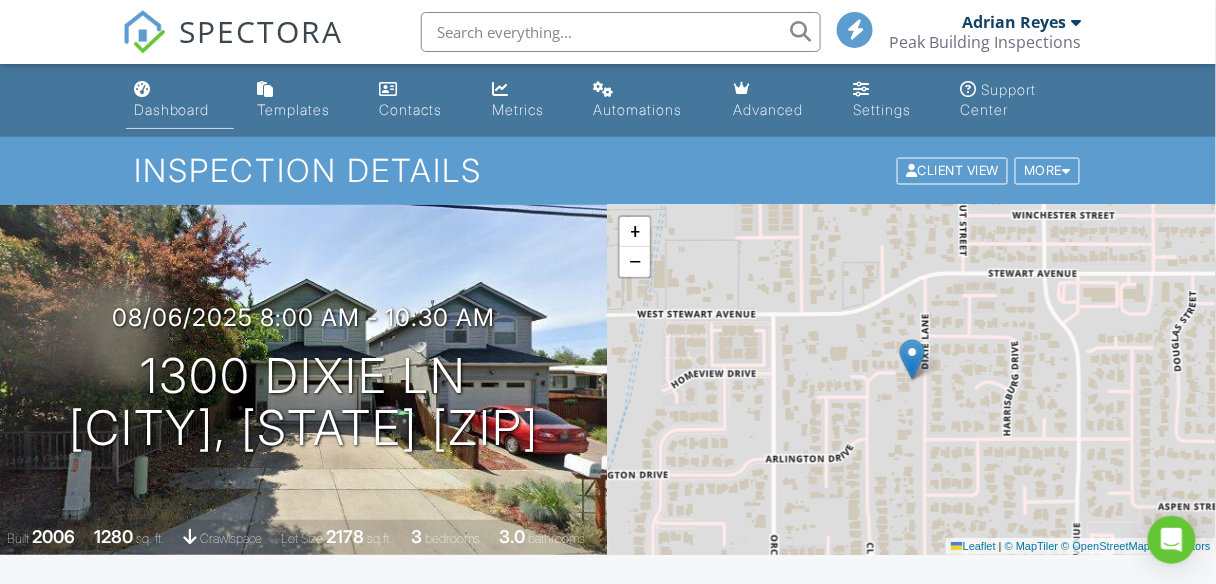 click on "Dashboard" at bounding box center (172, 109) 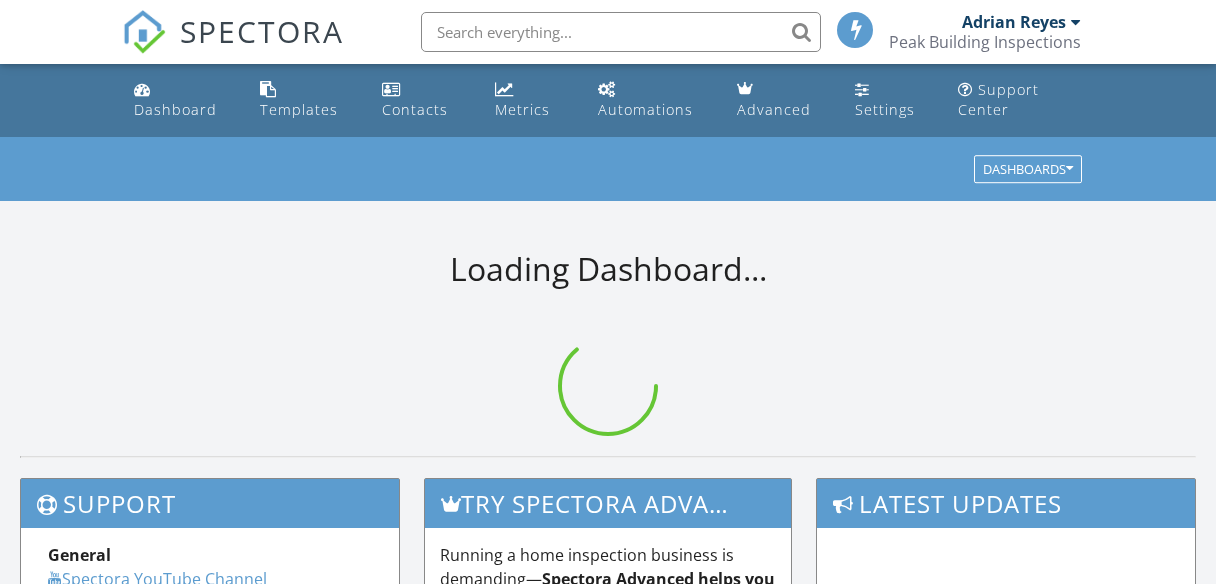 scroll, scrollTop: 0, scrollLeft: 0, axis: both 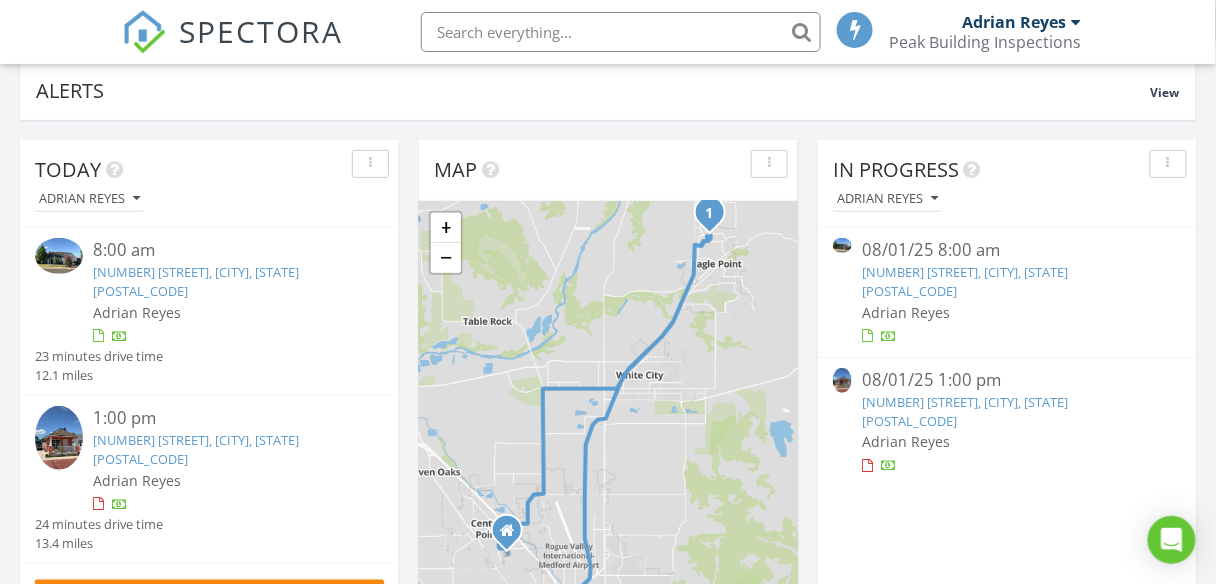 click on "[NUMBER] [STREET], [CITY], [STATE] [POSTAL_CODE]" at bounding box center [196, 281] 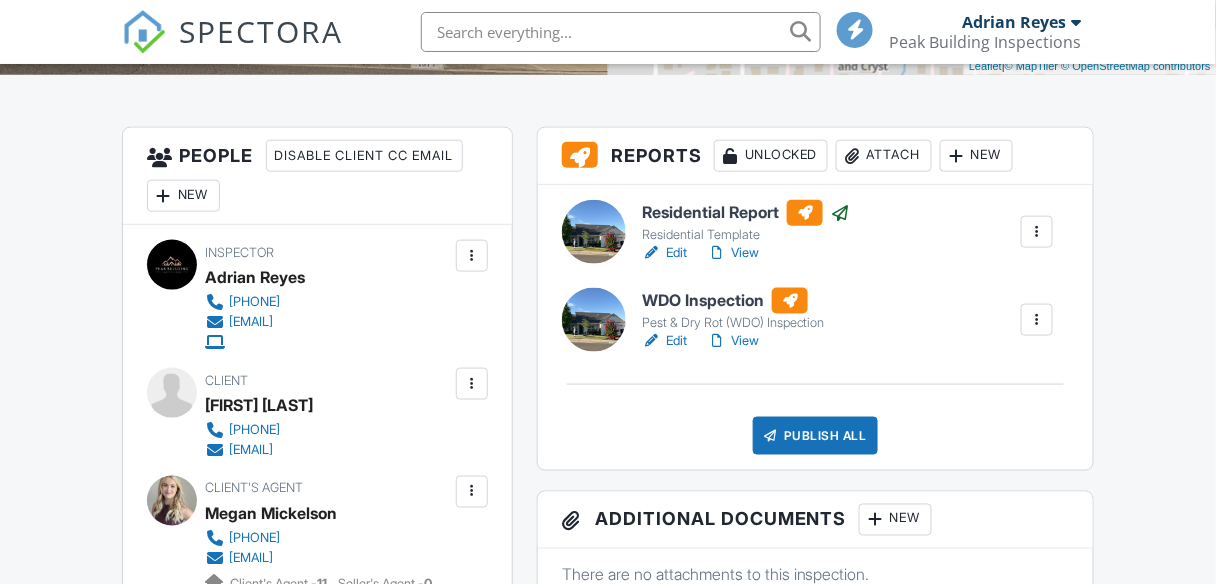 scroll, scrollTop: 480, scrollLeft: 0, axis: vertical 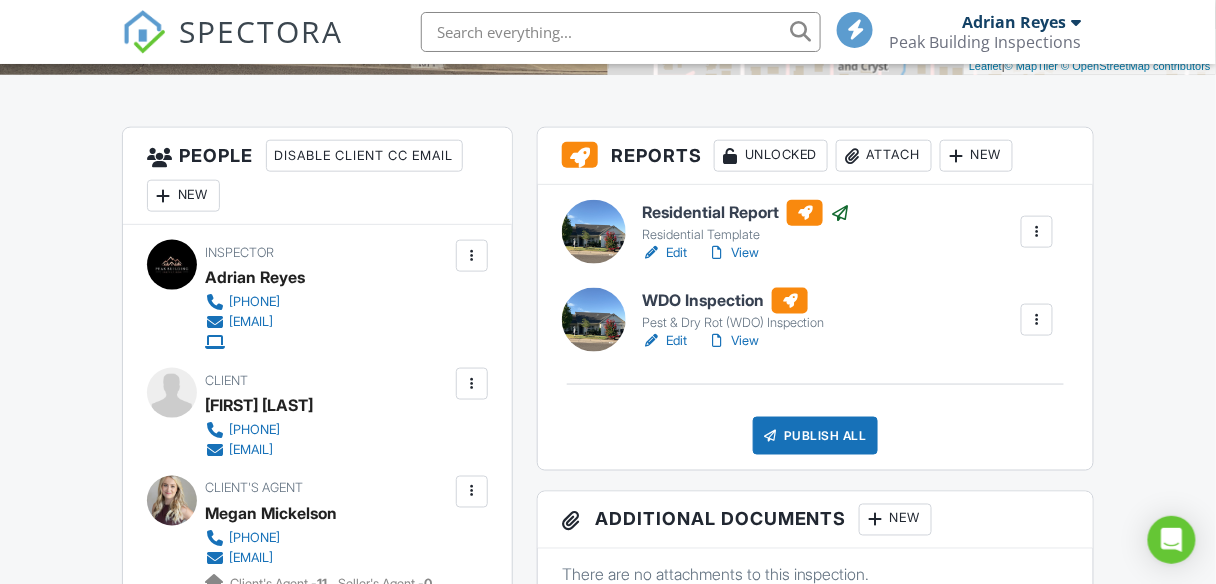 click at bounding box center [717, 341] 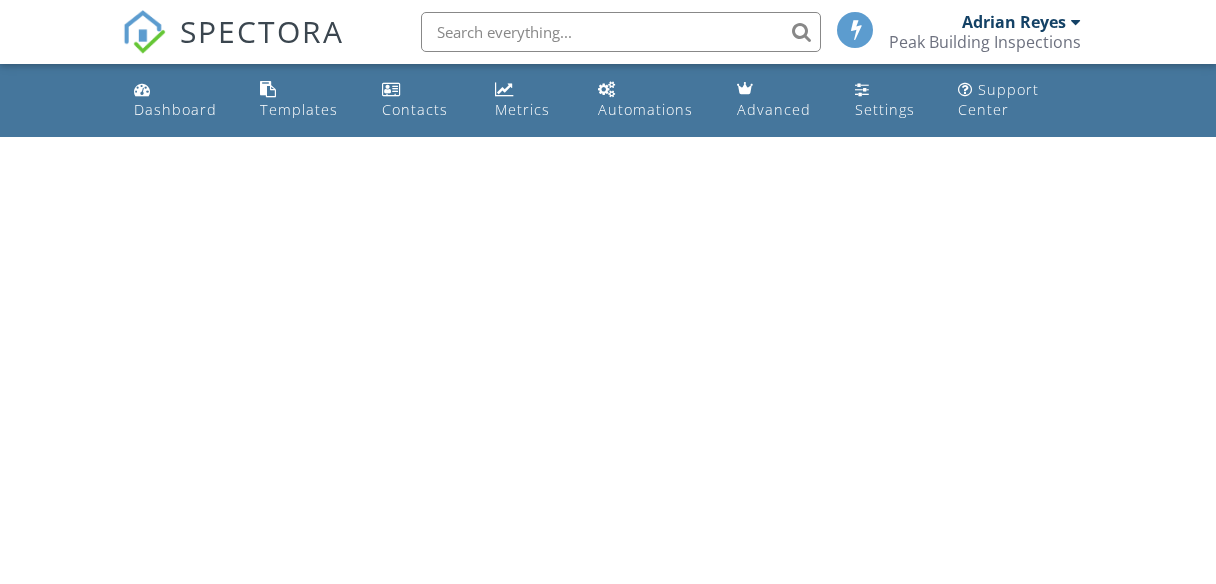scroll, scrollTop: 0, scrollLeft: 0, axis: both 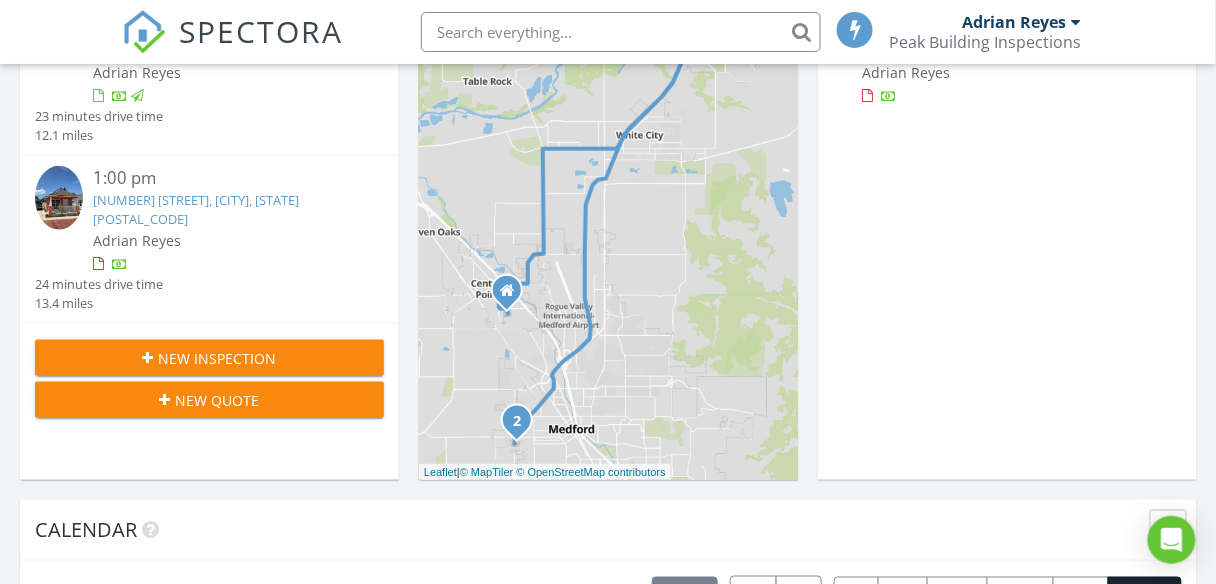 click on "[NUMBER] [STREET], [CITY], [STATE] [POSTAL_CODE]" at bounding box center (196, 209) 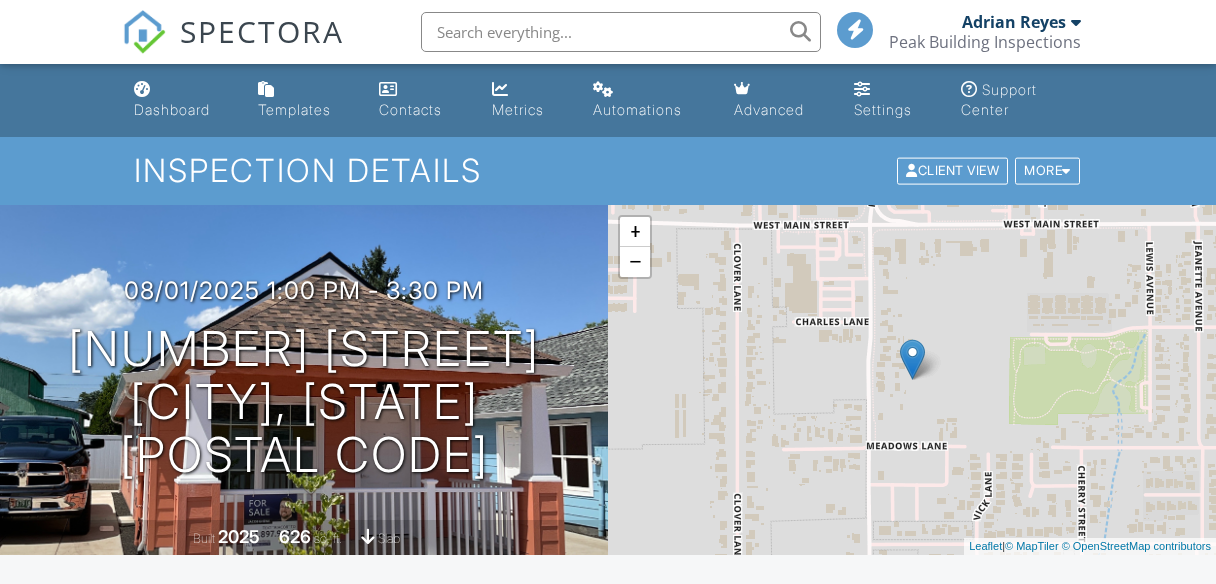 scroll, scrollTop: 113, scrollLeft: 0, axis: vertical 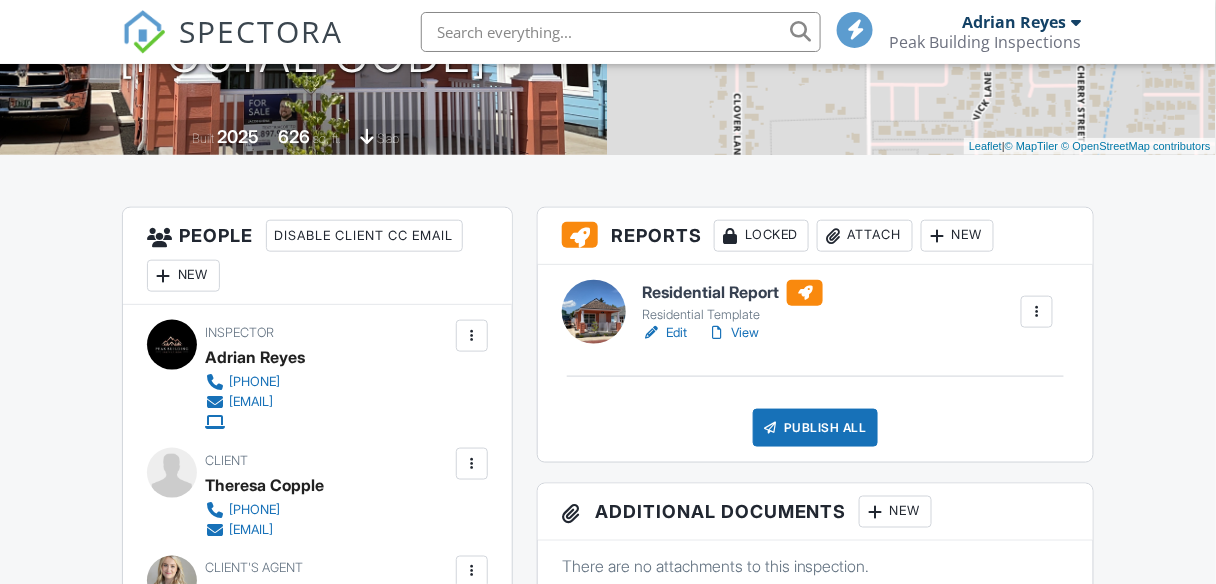 click on "Edit" at bounding box center [664, 333] 